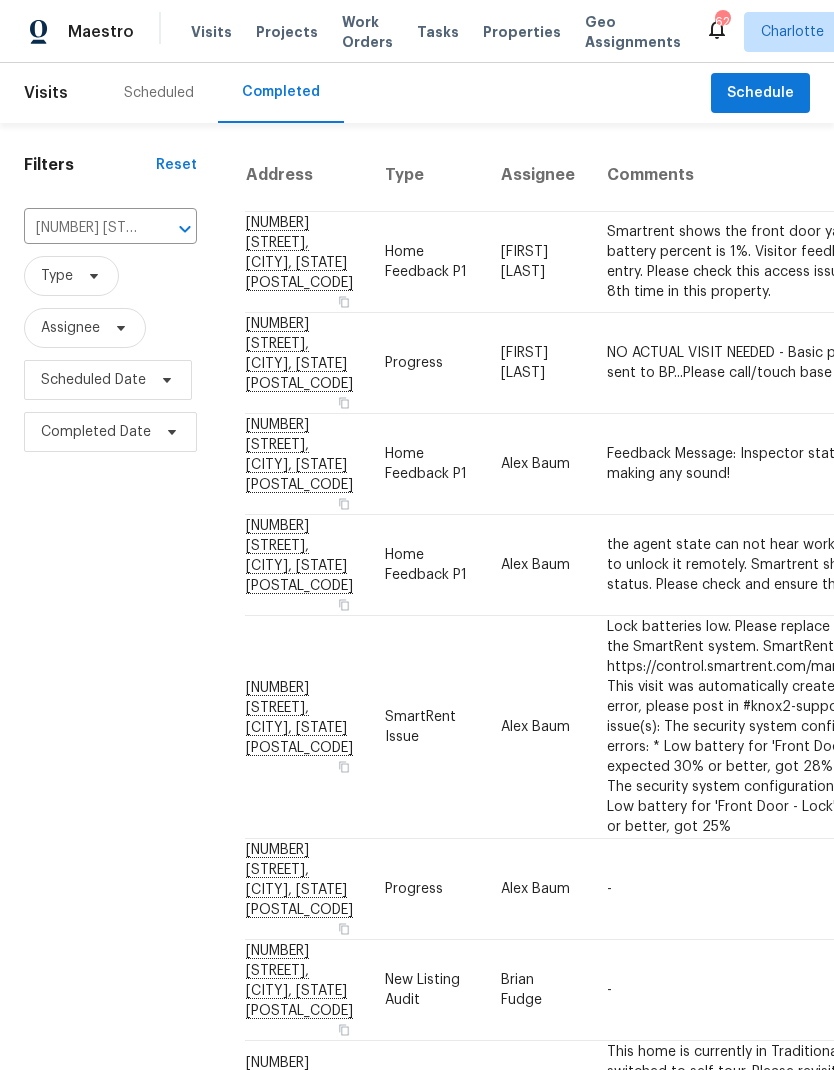 scroll, scrollTop: 0, scrollLeft: 0, axis: both 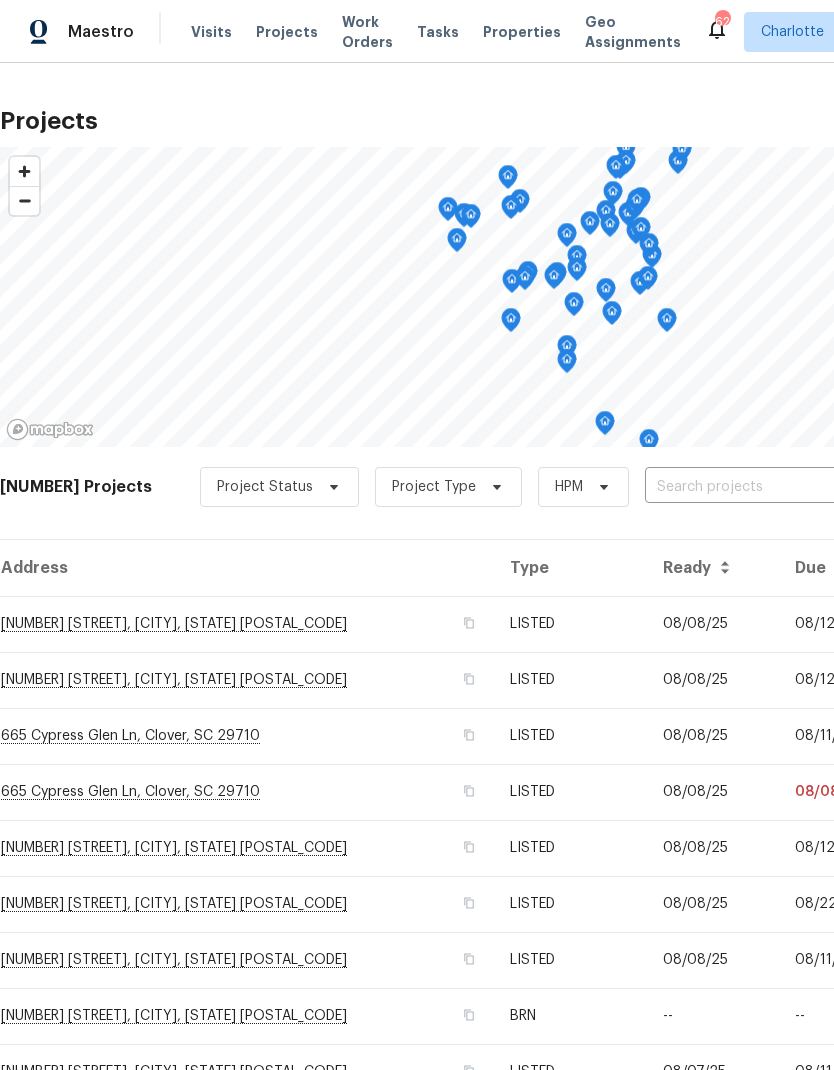 click at bounding box center [759, 487] 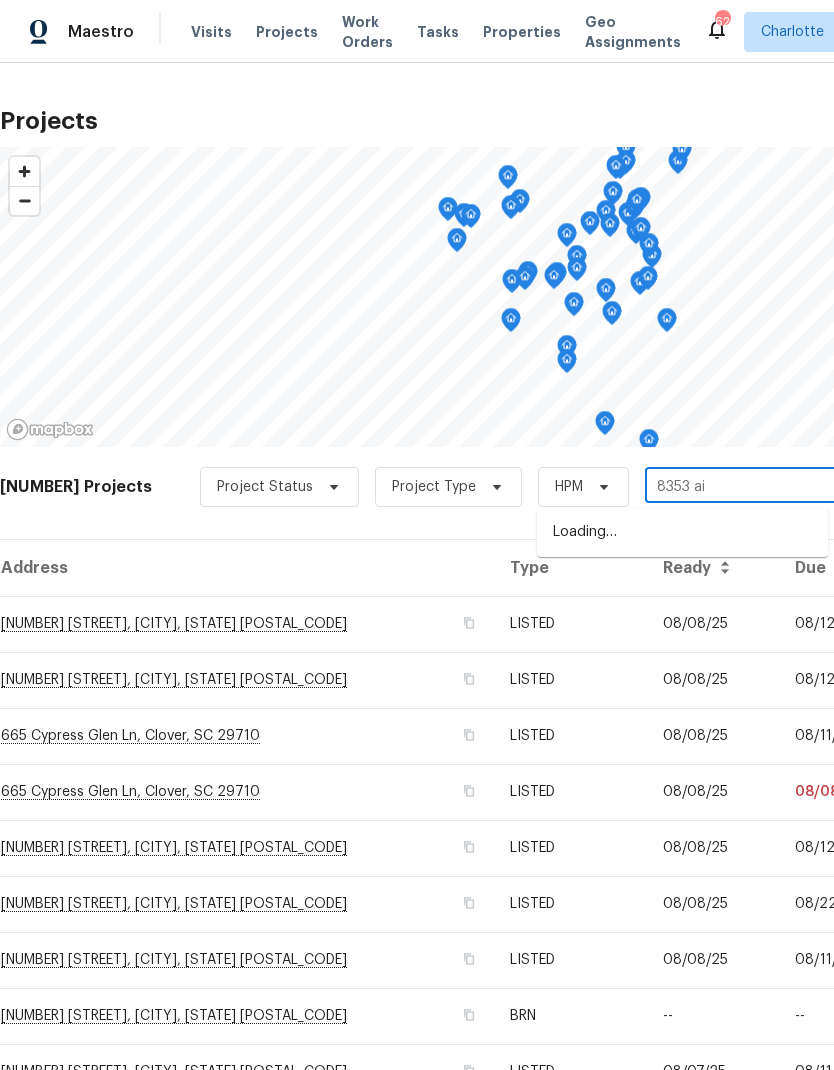 type on "[NUMBER] [STREET]" 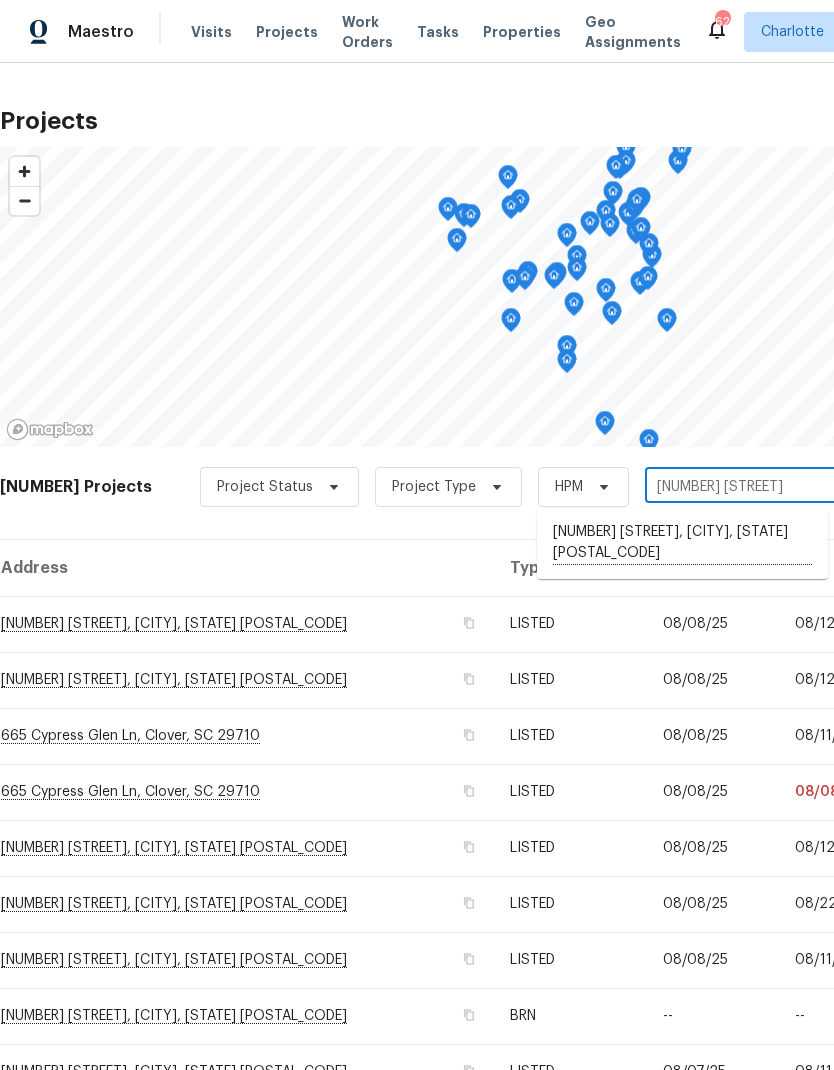 click on "[NUMBER] [STREET], [CITY], [STATE] [POSTAL_CODE]" at bounding box center [682, 543] 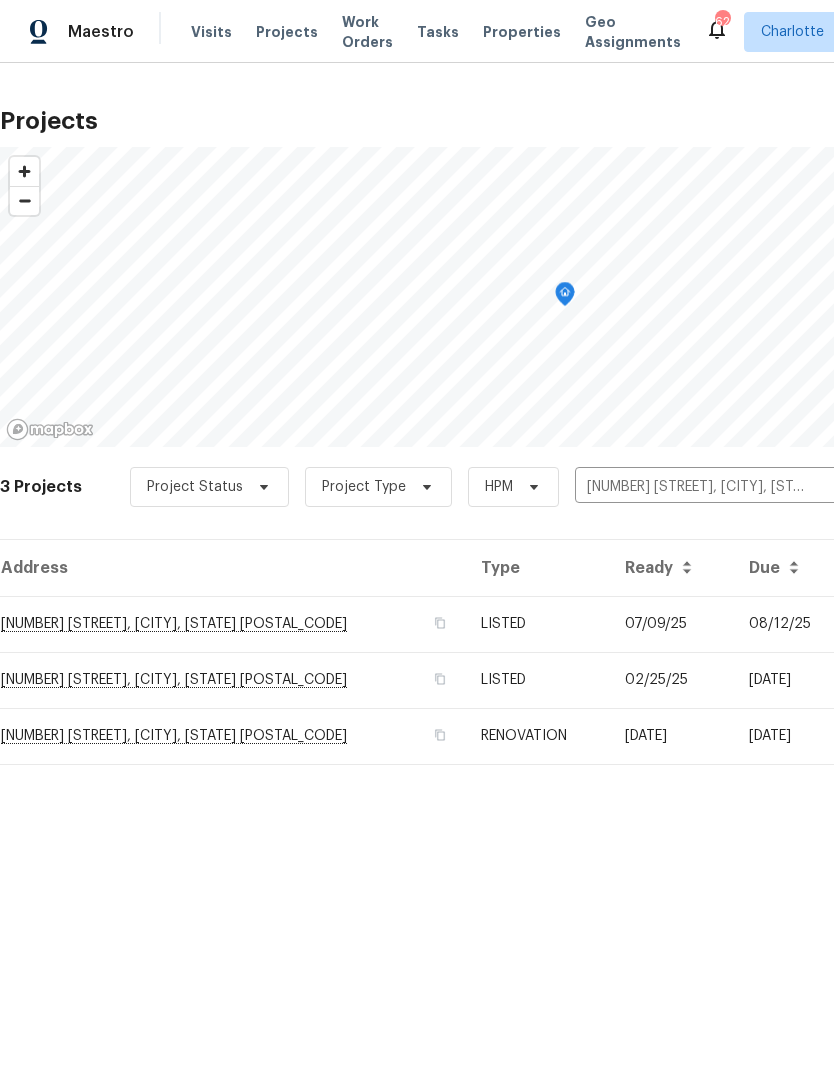 click on "08/12/25" at bounding box center [790, 624] 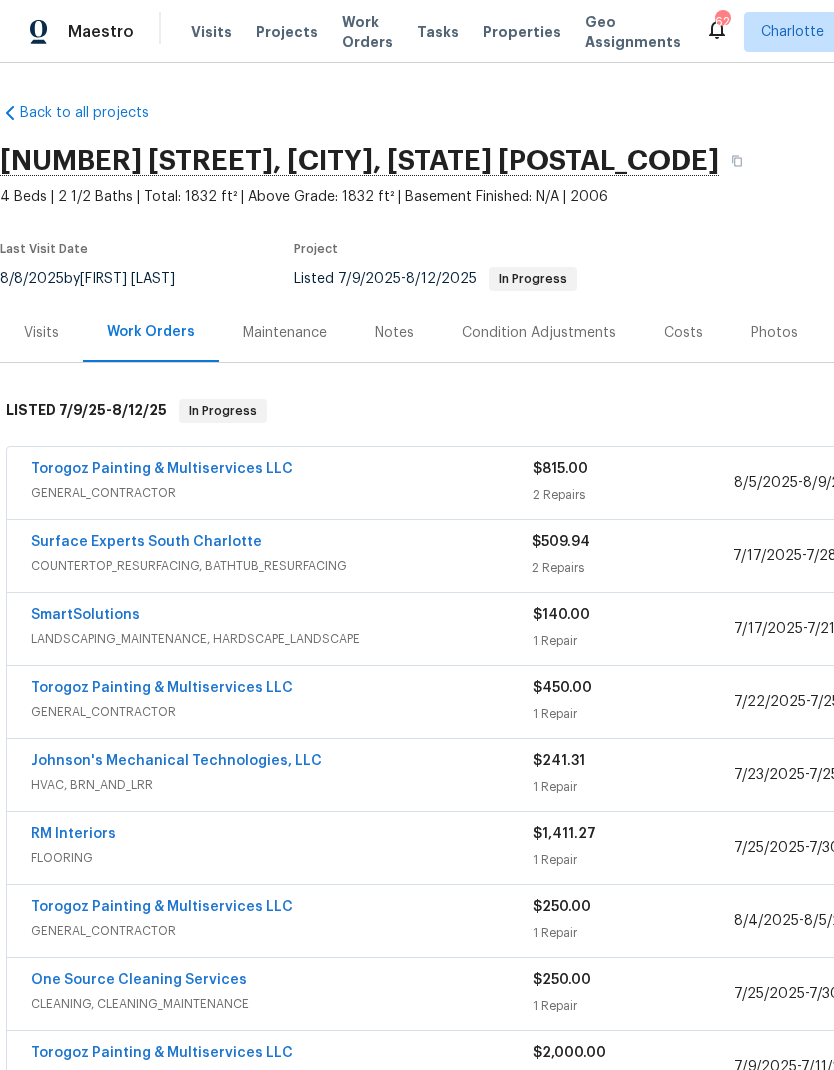 scroll, scrollTop: 0, scrollLeft: 0, axis: both 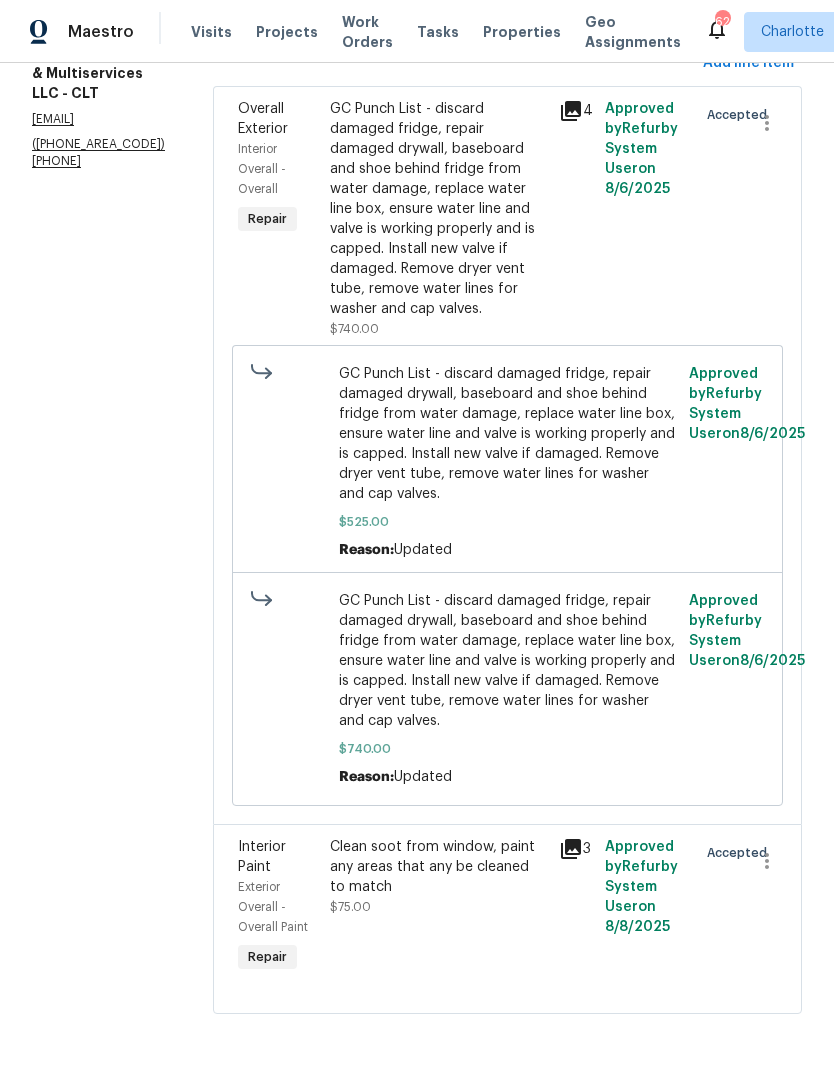 click 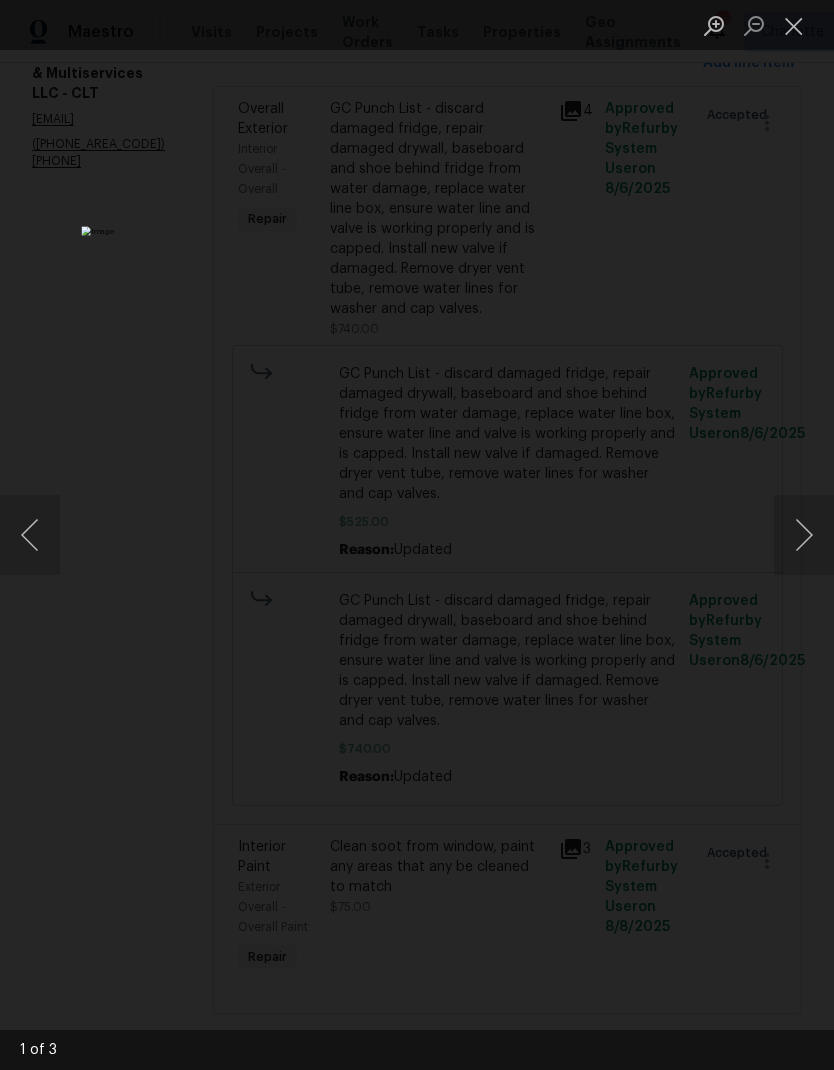 click at bounding box center (804, 535) 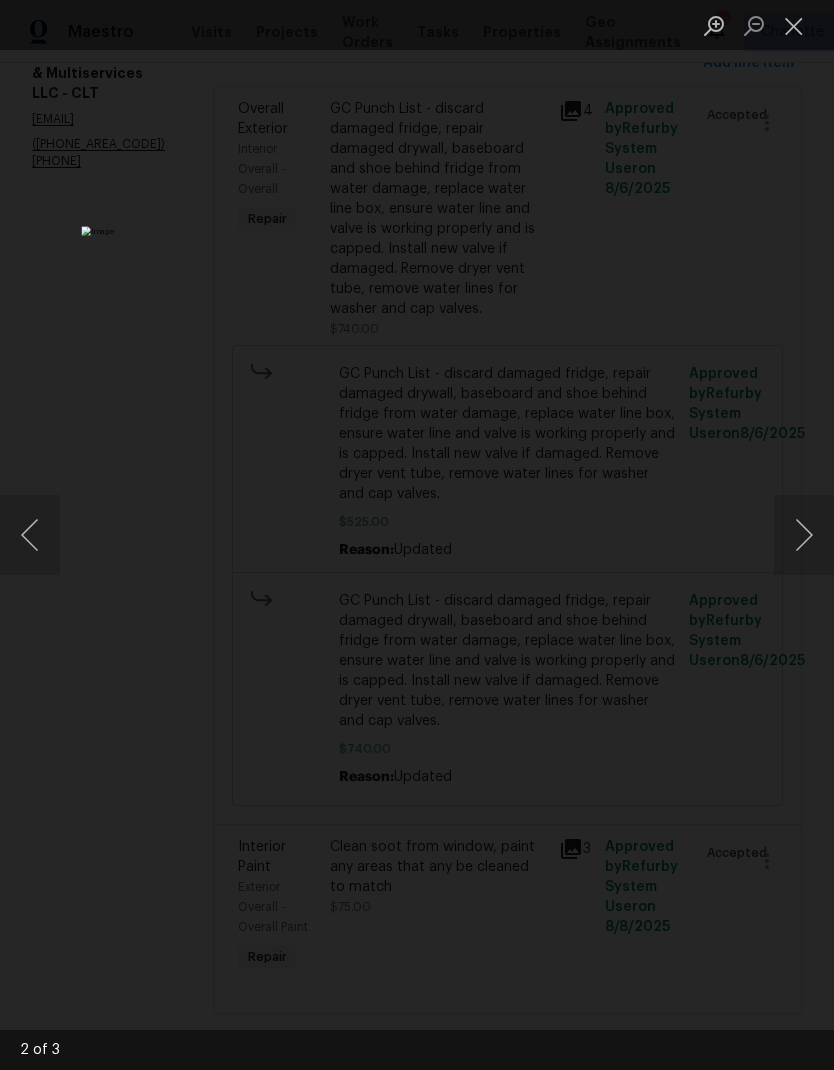 click at bounding box center (804, 535) 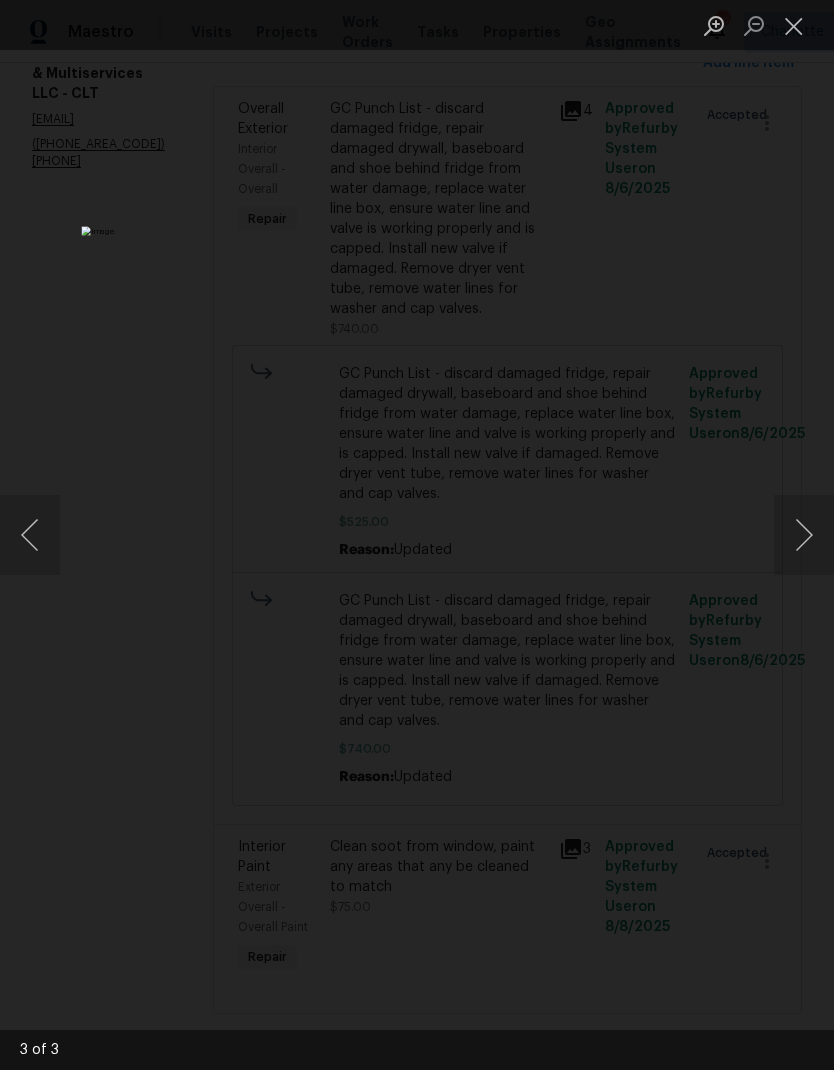 click at bounding box center (794, 25) 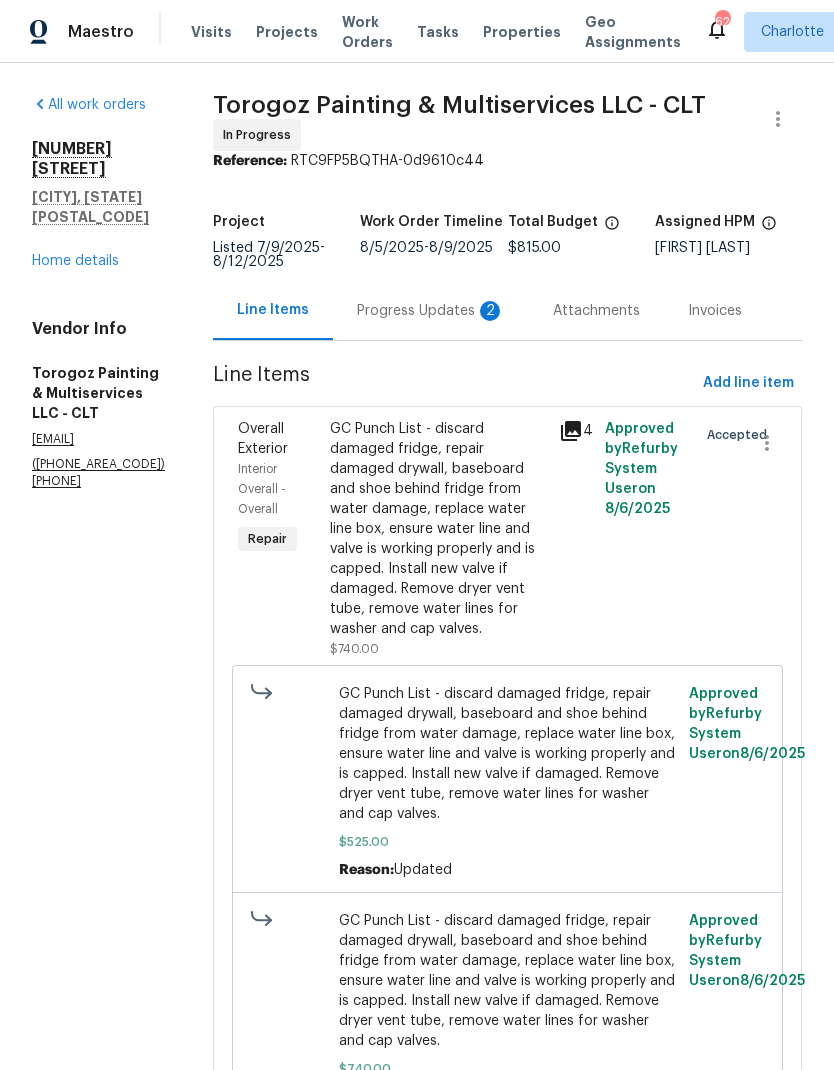 scroll, scrollTop: 0, scrollLeft: 0, axis: both 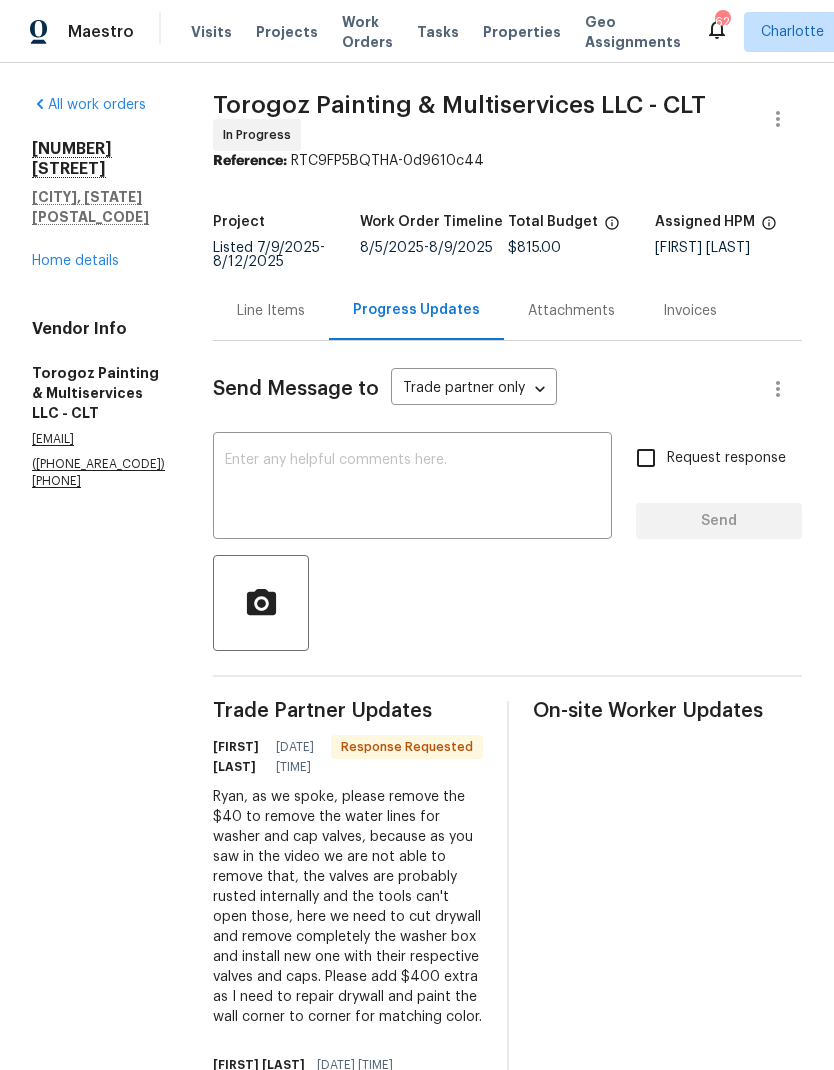 click on "Line Items" at bounding box center (271, 311) 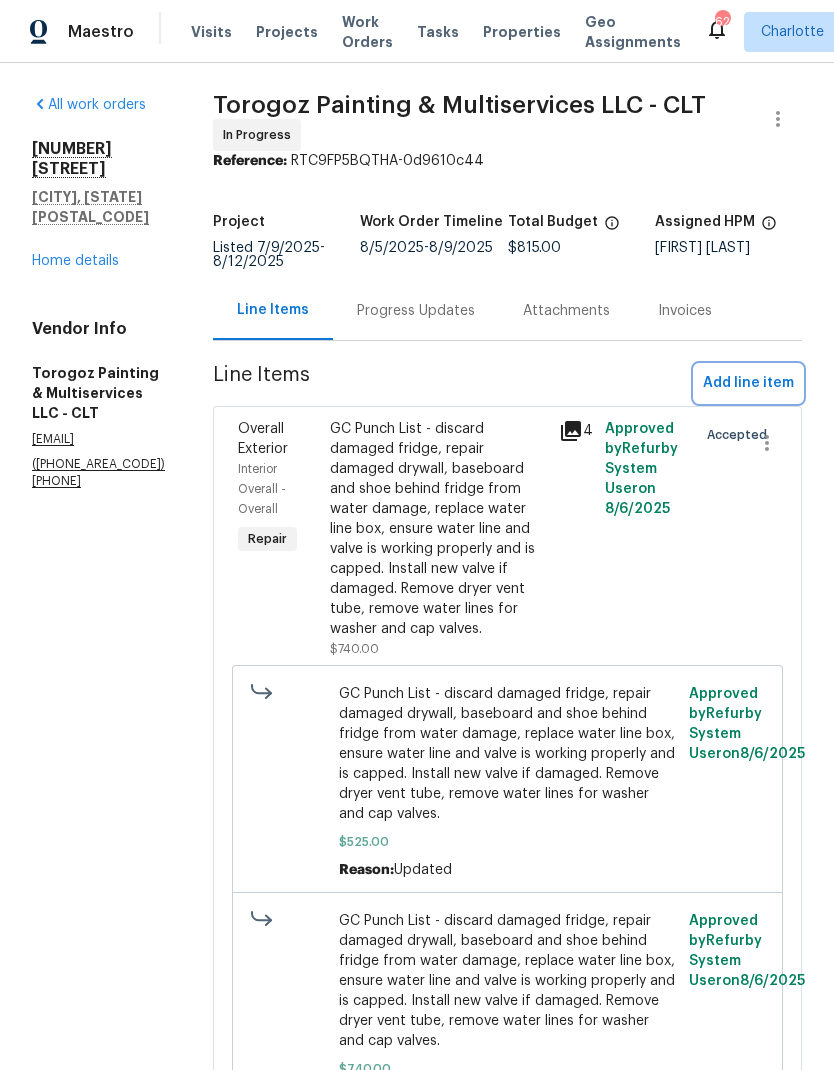 click on "Add line item" at bounding box center (748, 383) 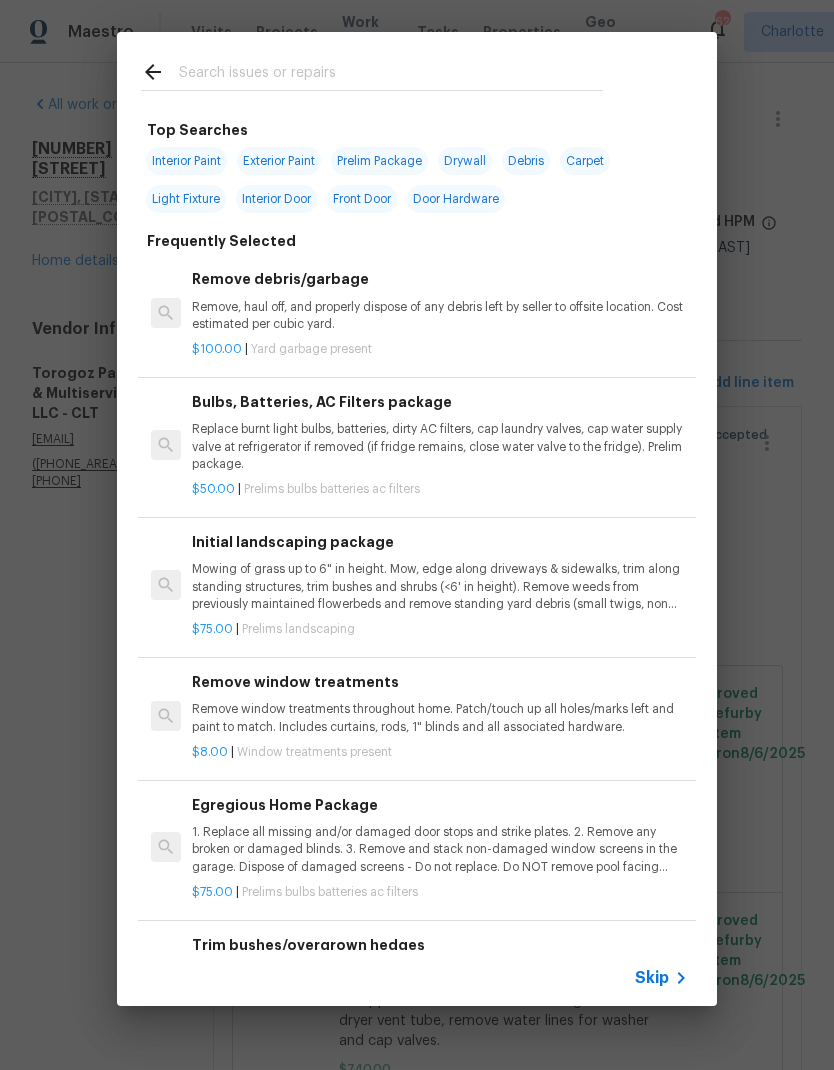 click at bounding box center [391, 75] 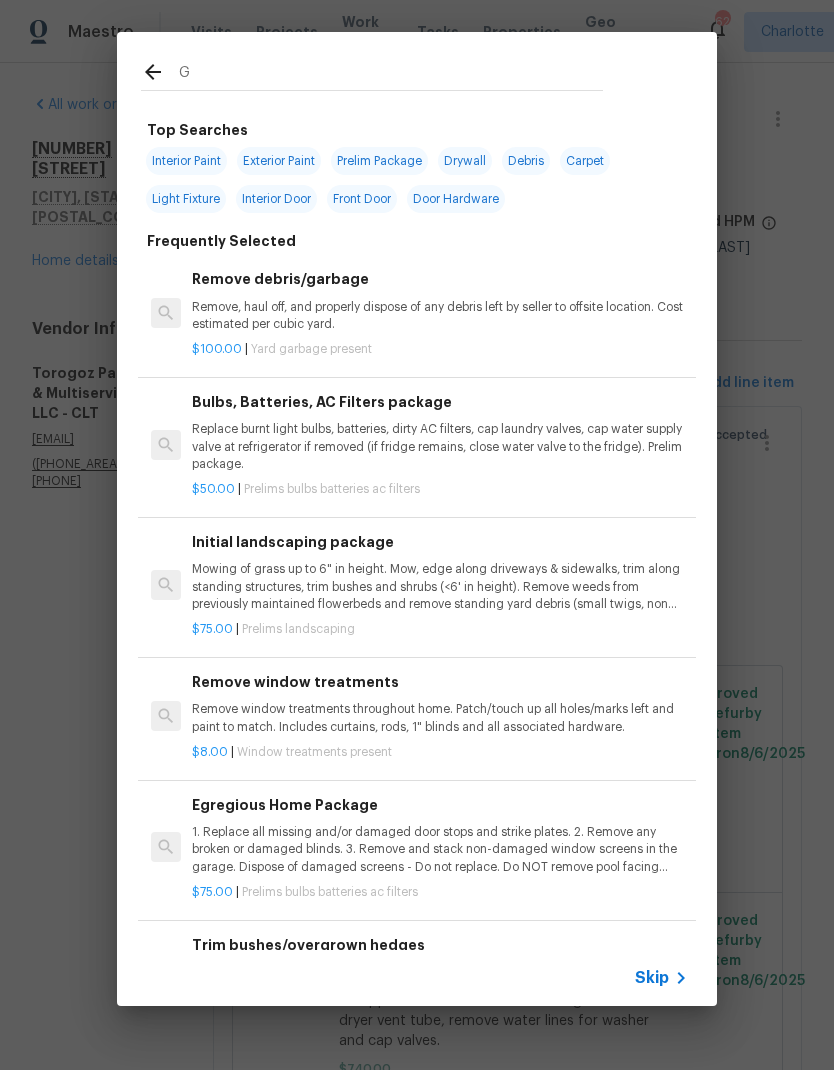 type on "GC" 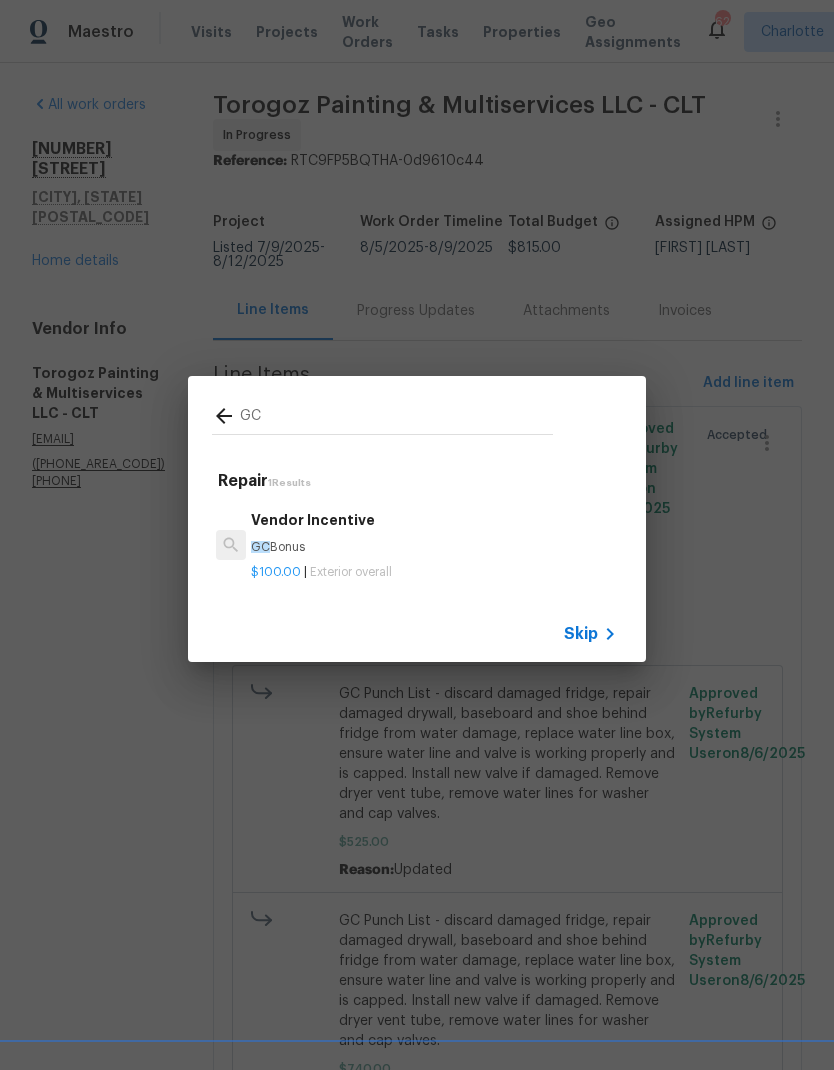 click on "Vendor Incentive GC  Bonus" at bounding box center (434, 533) 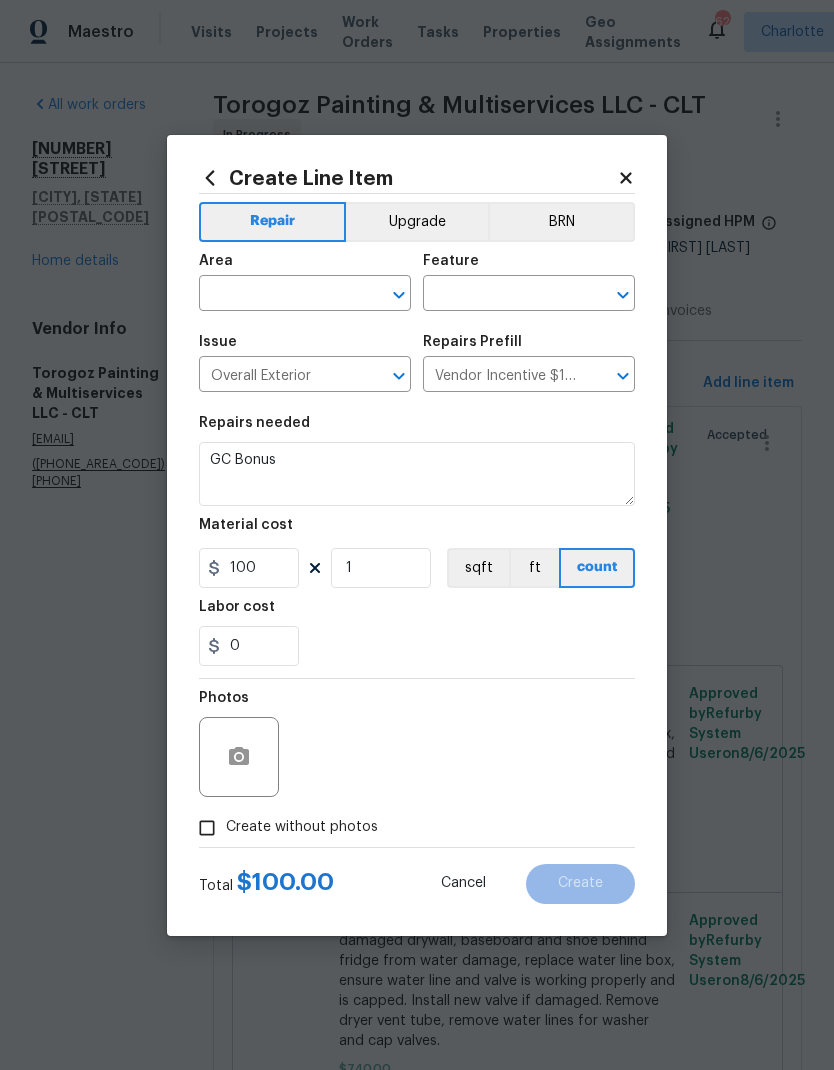click 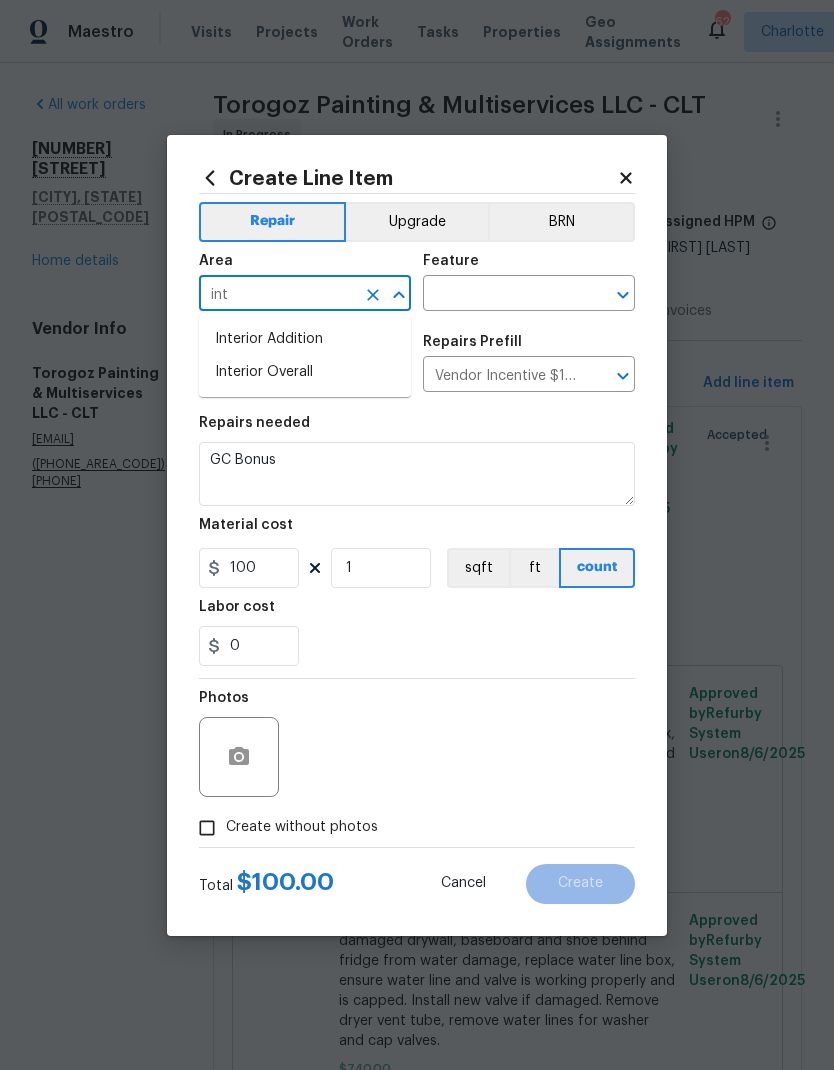 click on "Interior Overall" at bounding box center [305, 372] 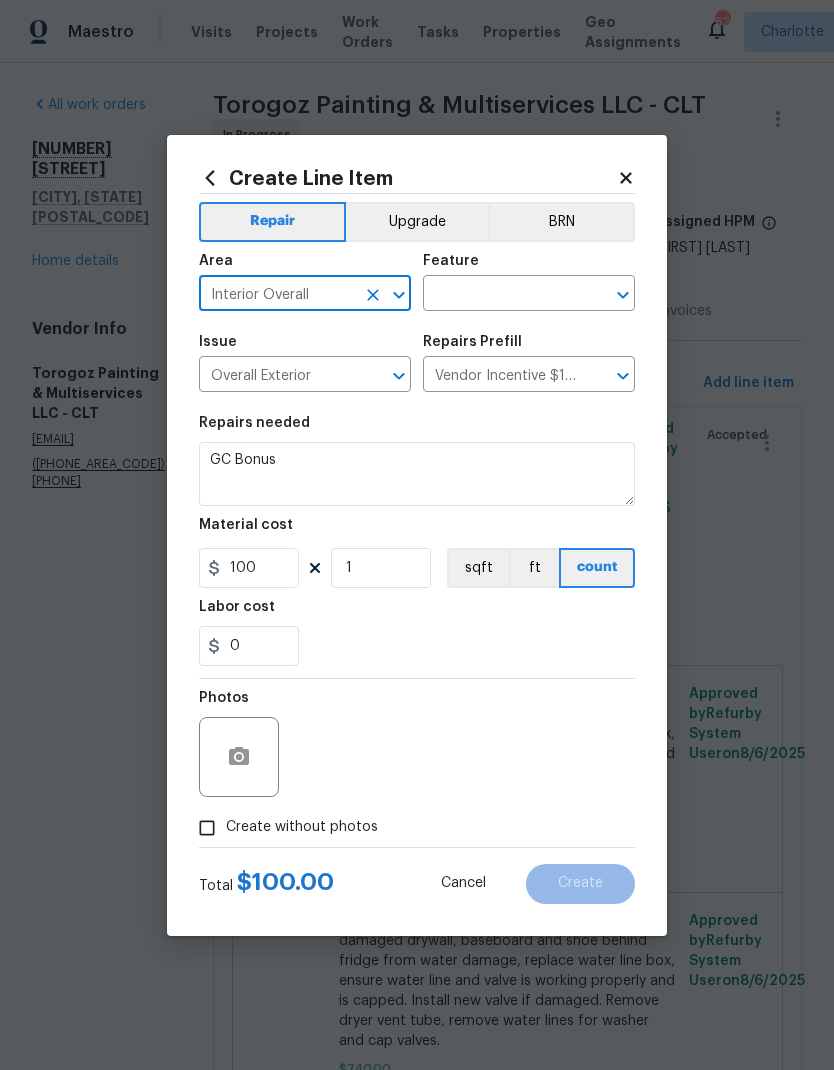 click at bounding box center (501, 295) 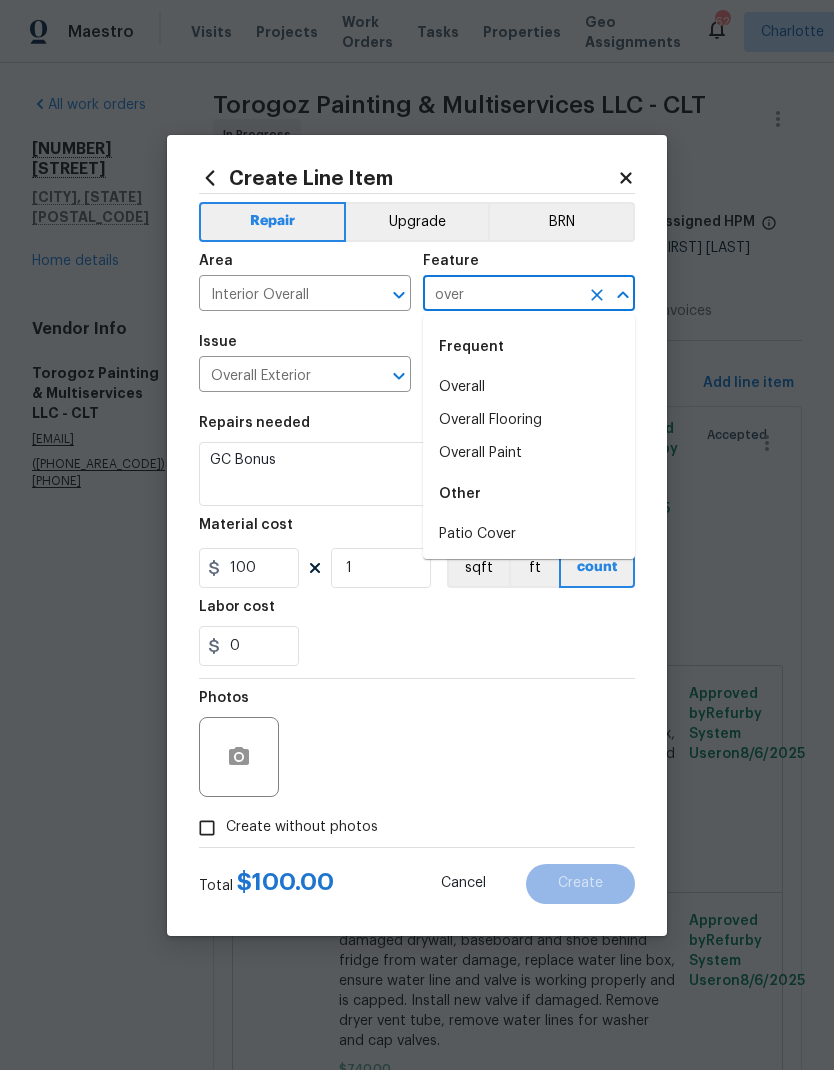 click on "Overall" at bounding box center [529, 387] 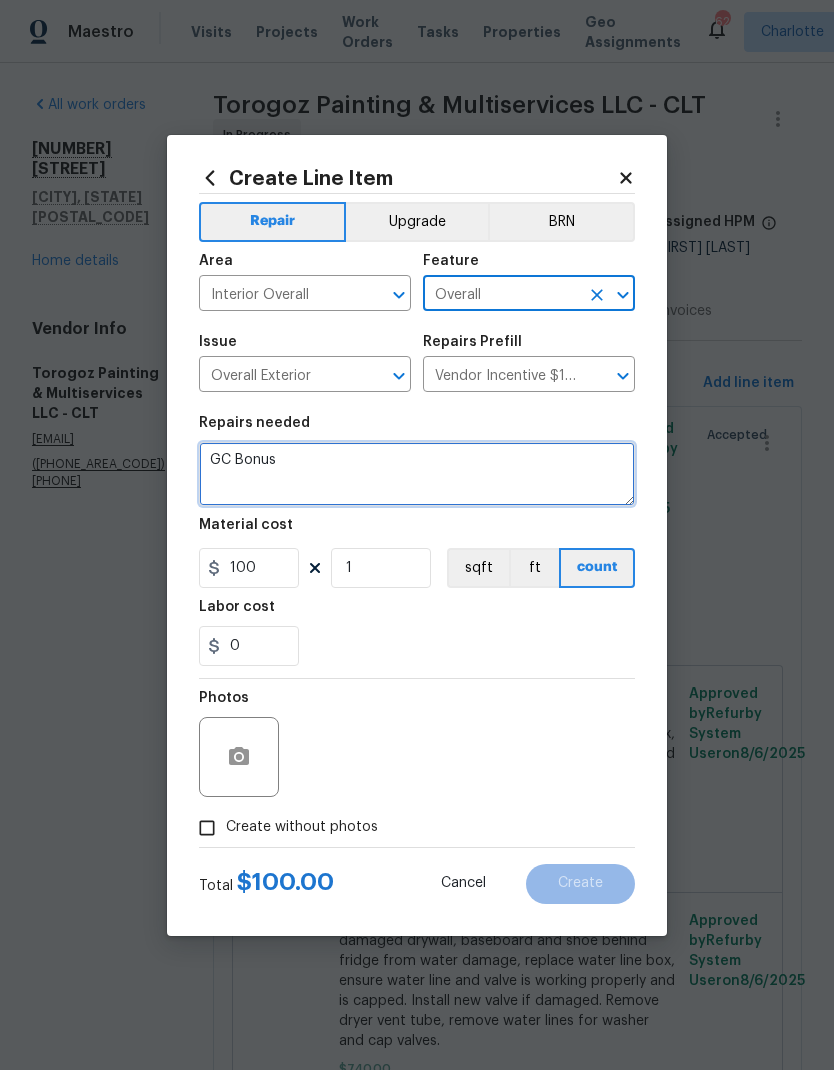 click on "GC Bonus" at bounding box center [417, 474] 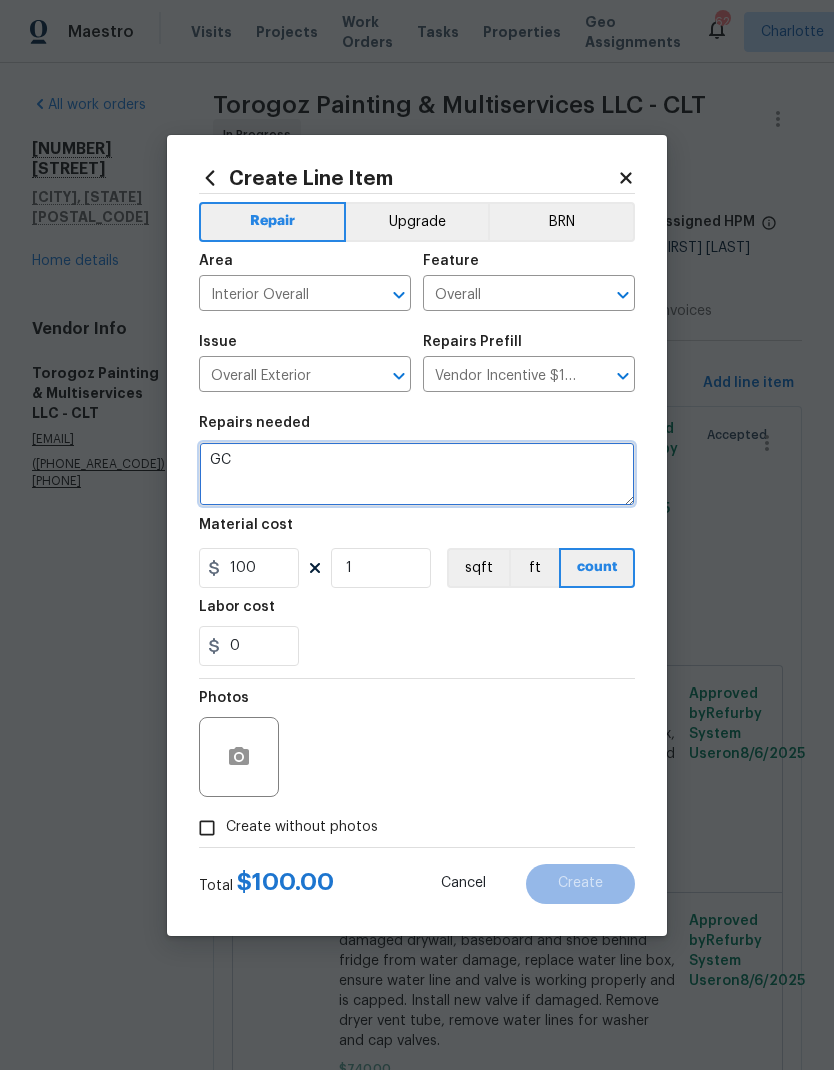 type on "G" 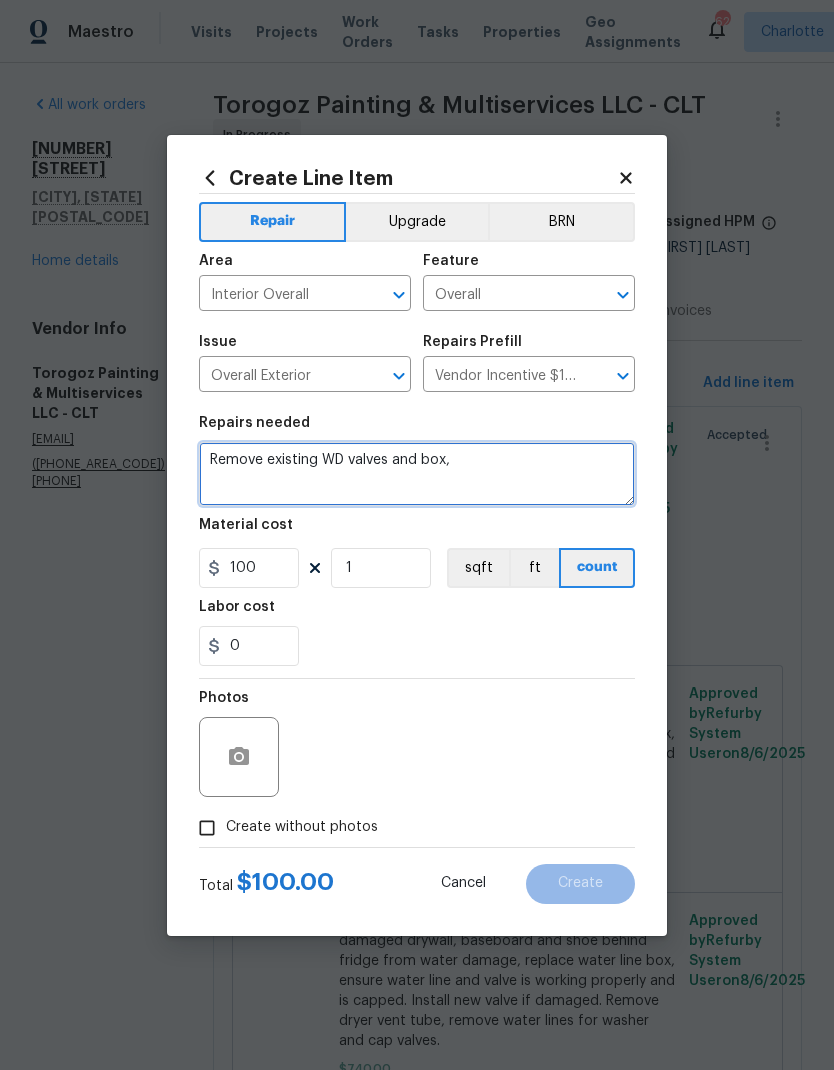 click on "Remove existing WD valves and box," at bounding box center [417, 474] 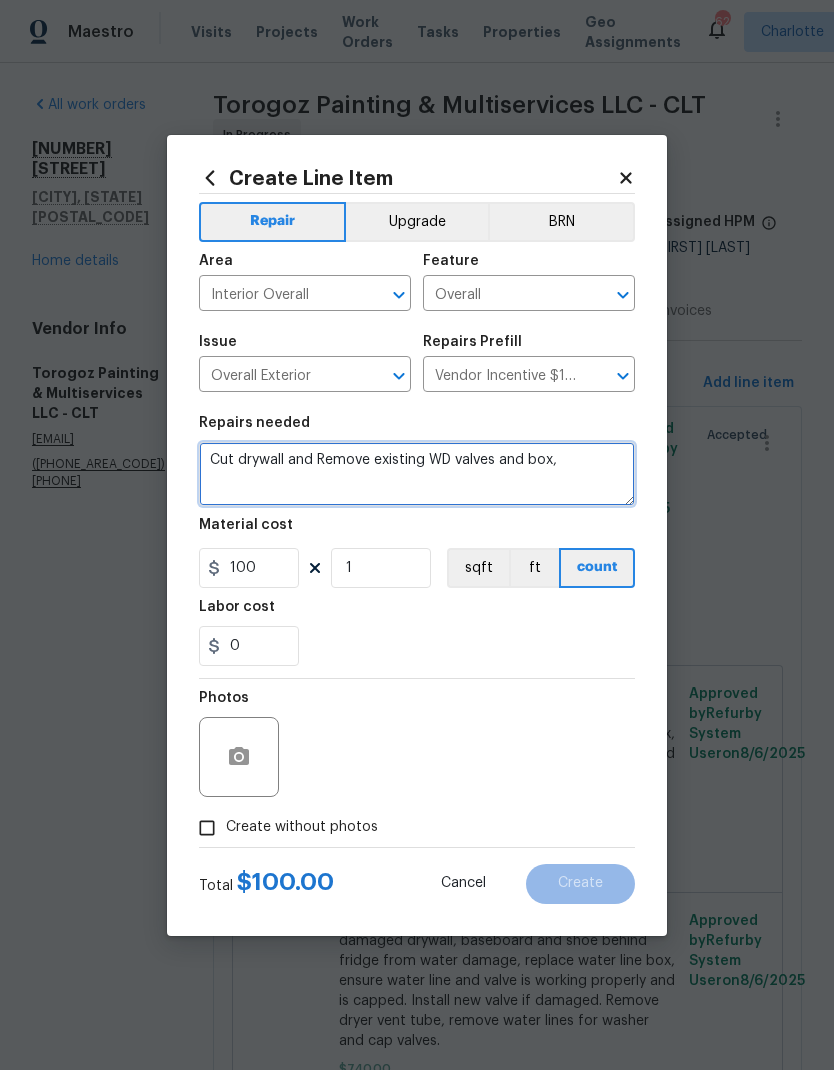 click on "Cut drywall and Remove existing WD valves and box," at bounding box center (417, 474) 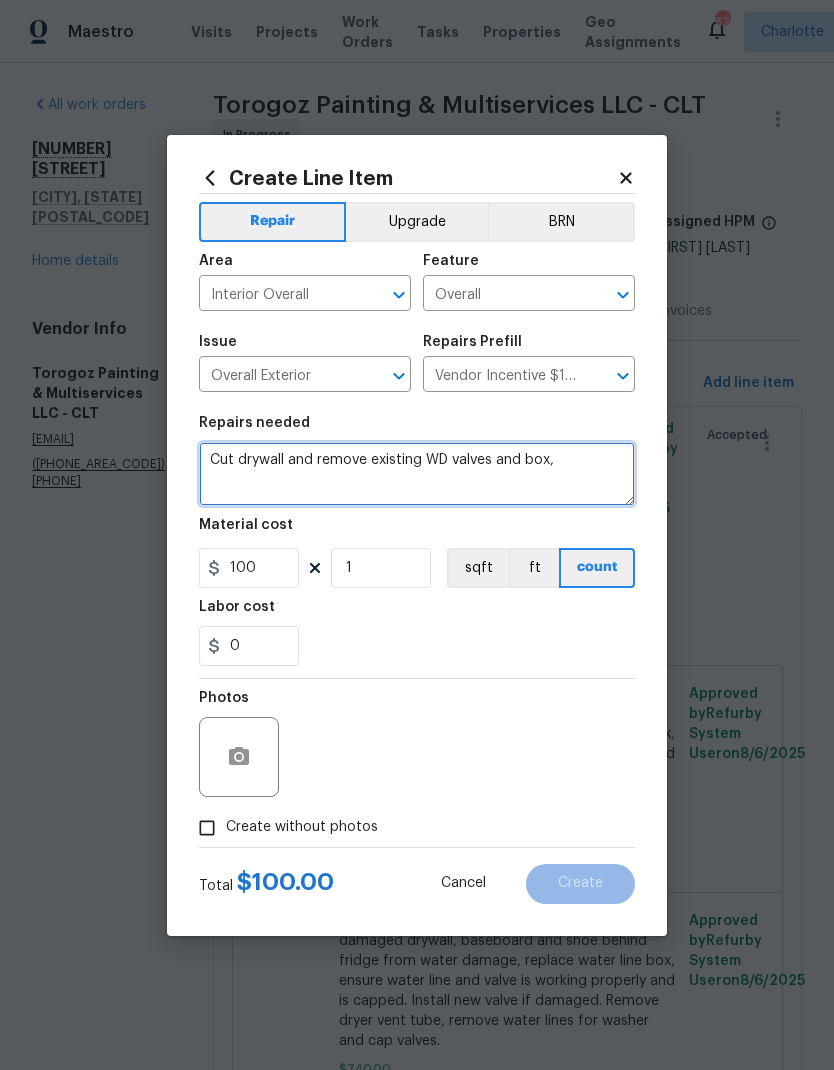click on "Cut drywall and remove existing WD valves and box," at bounding box center (417, 474) 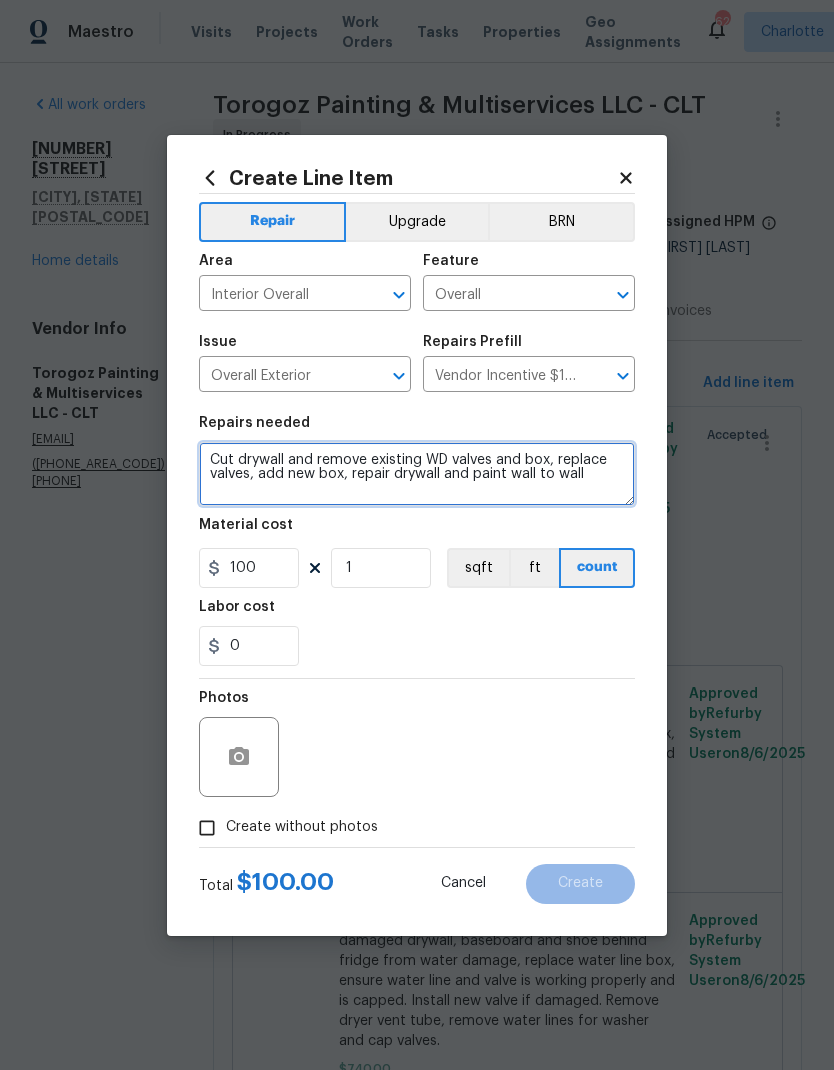 type on "Cut drywall and remove existing WD valves and box, replace valves, add new box, repair drywall and paint wall to wall" 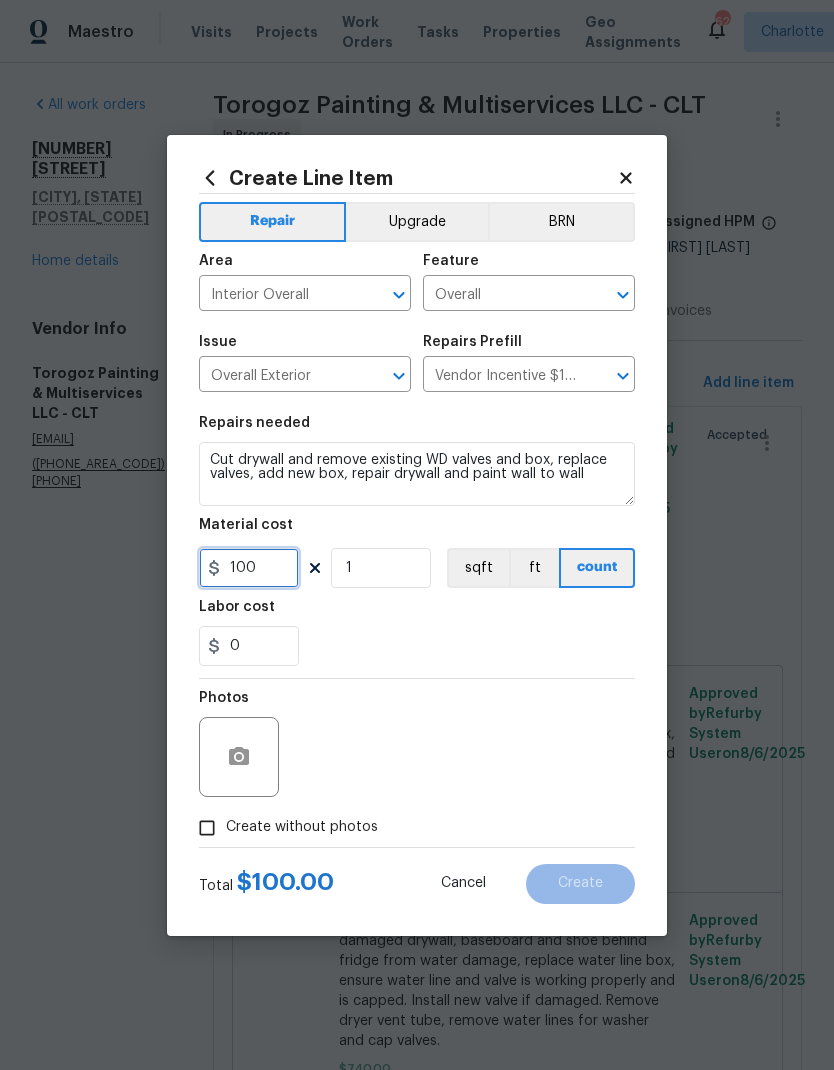 click on "100" at bounding box center [249, 568] 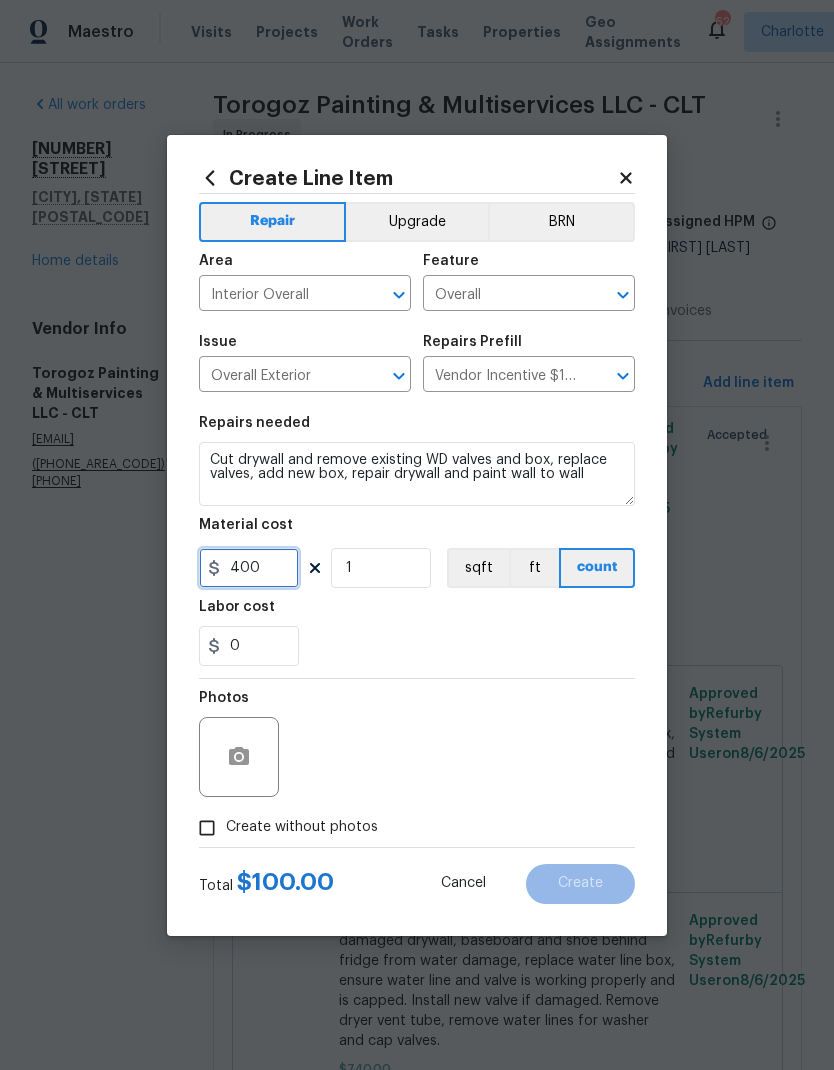 type on "400" 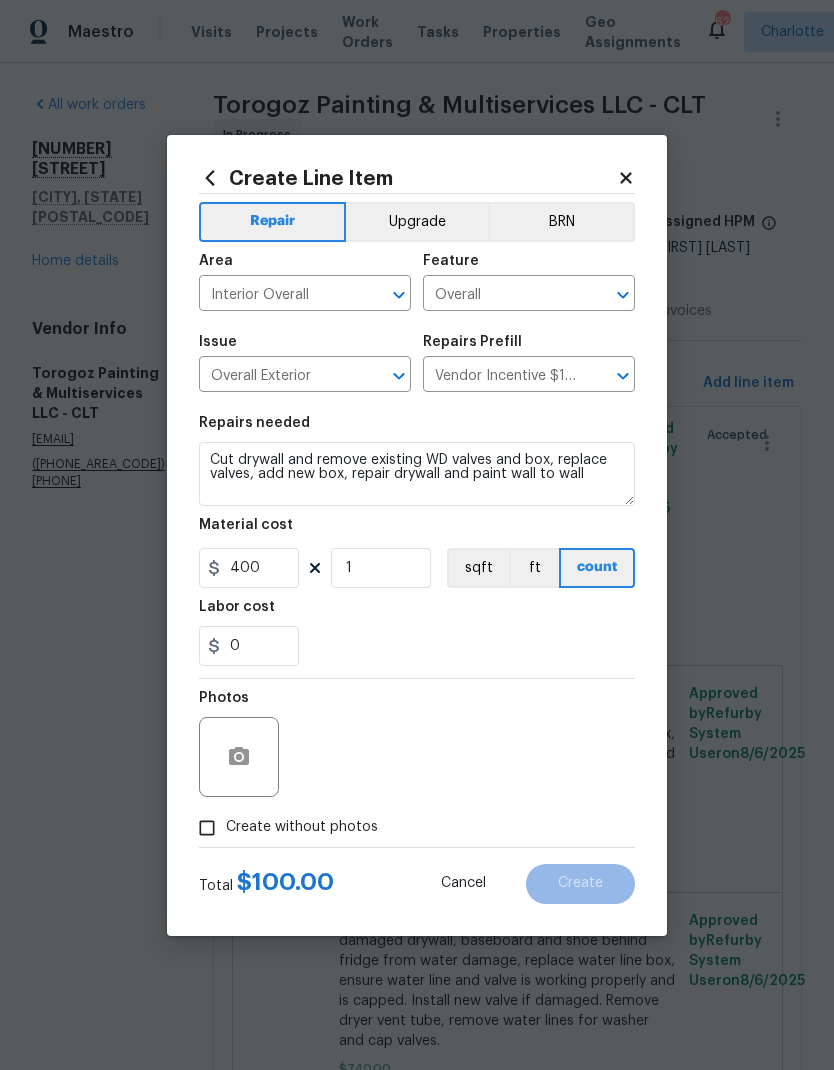 click on "0" at bounding box center (417, 646) 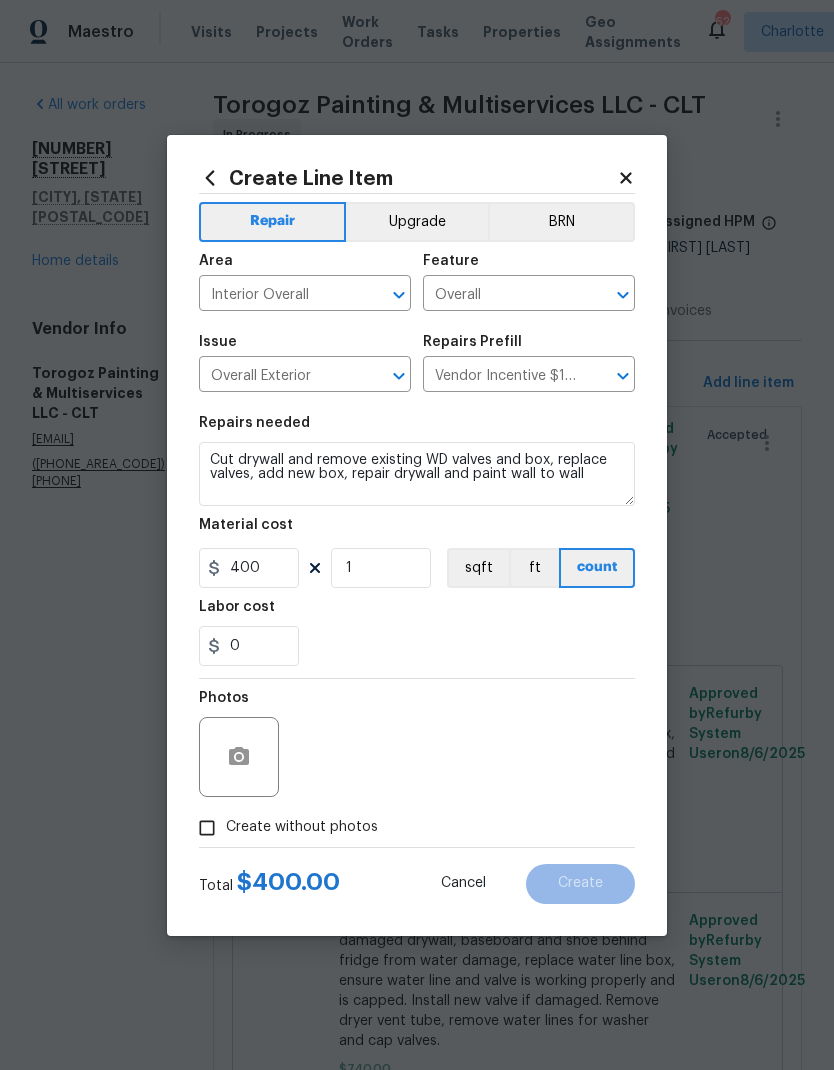click on "Create without photos" at bounding box center (207, 828) 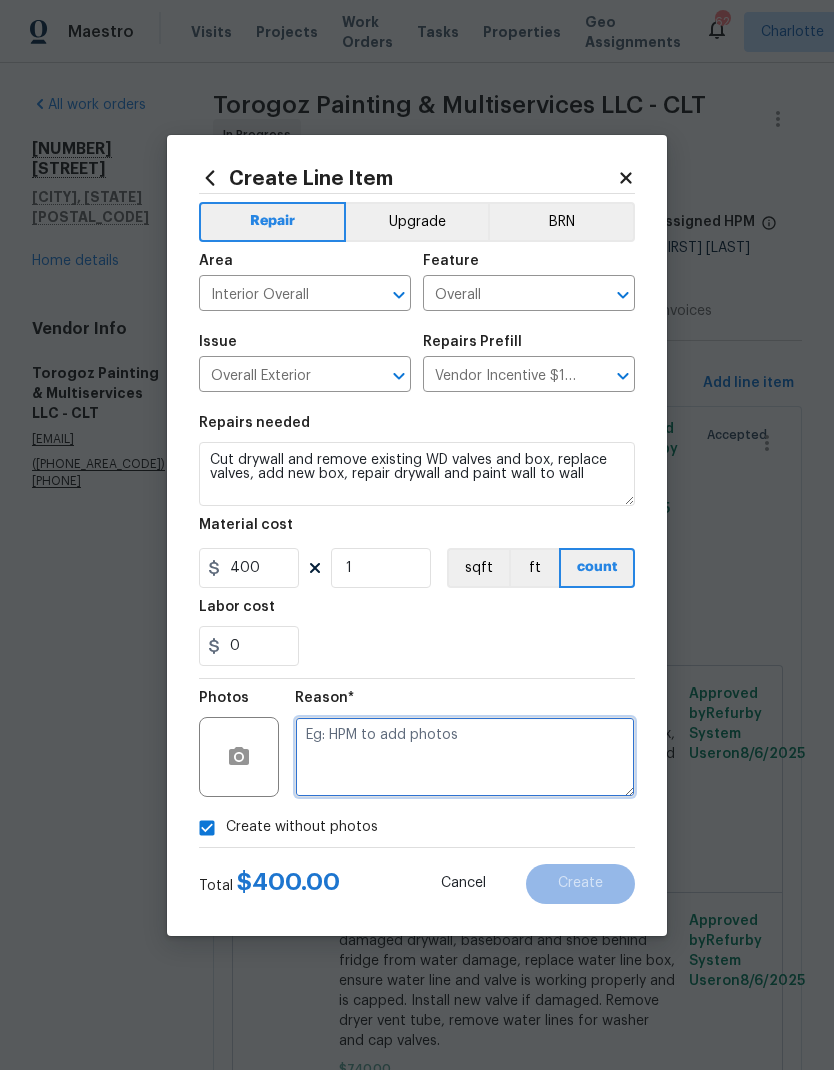 click at bounding box center [465, 757] 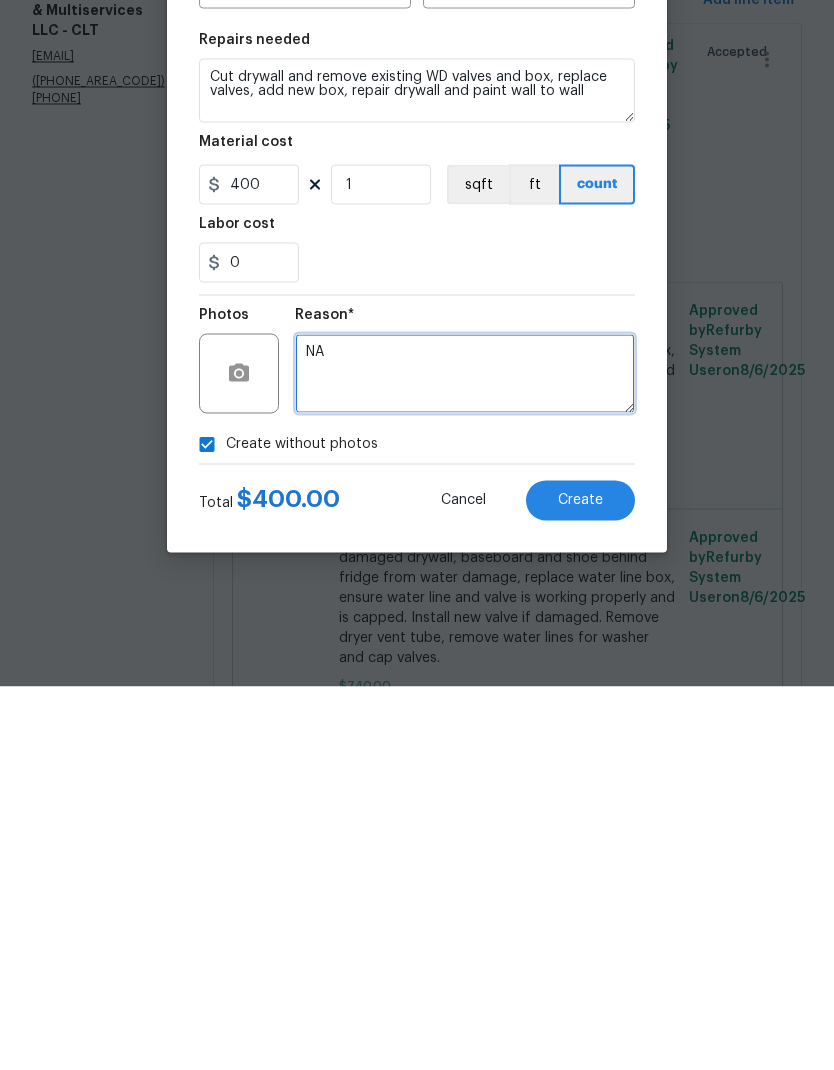 type on "NA" 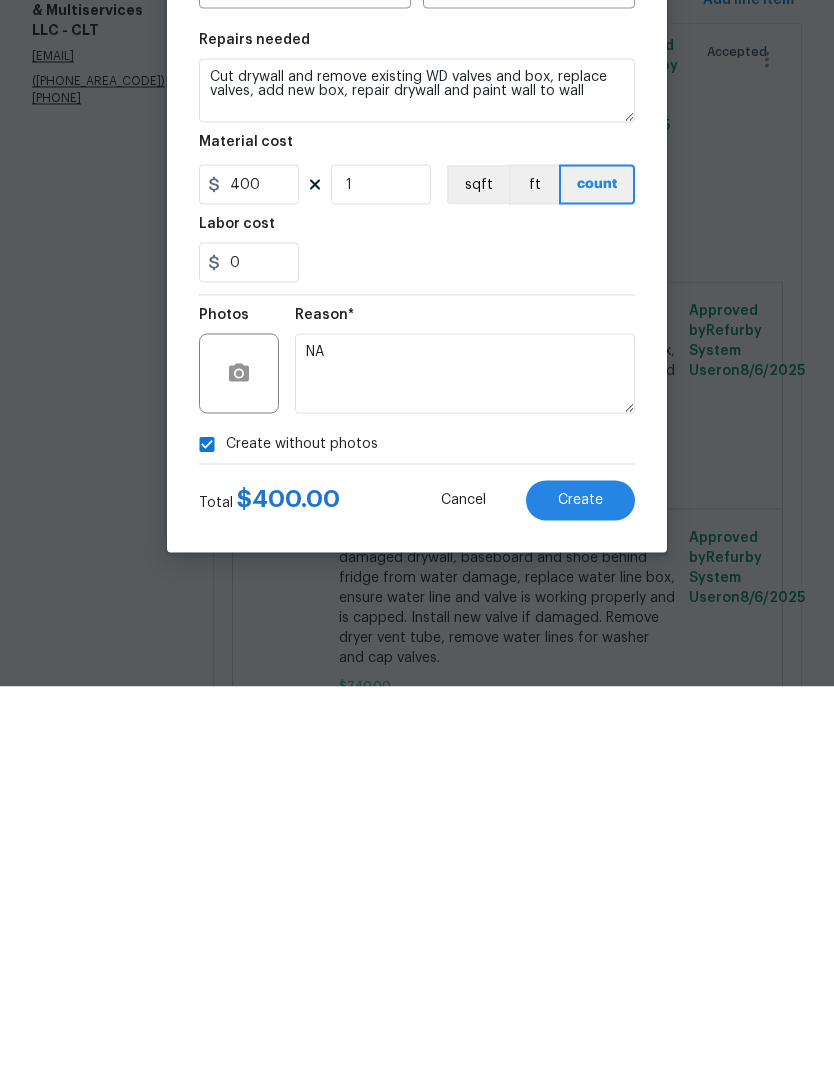 click on "Create" at bounding box center (580, 884) 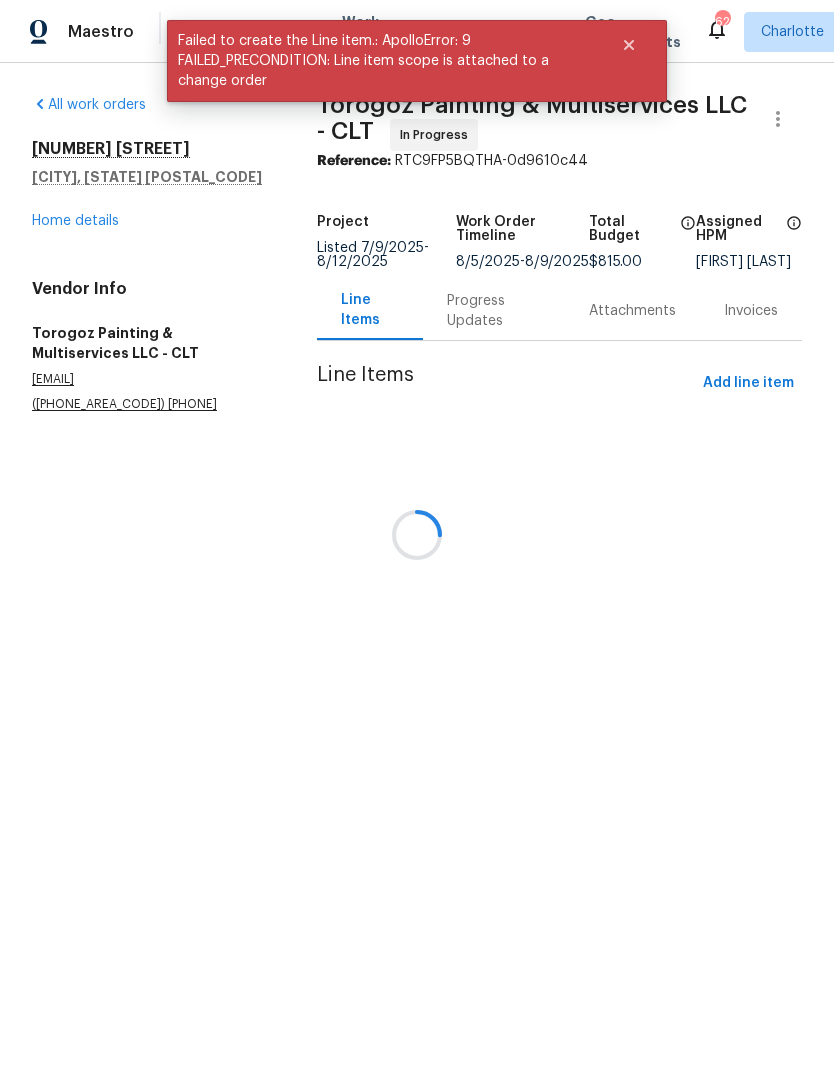 scroll, scrollTop: 0, scrollLeft: 0, axis: both 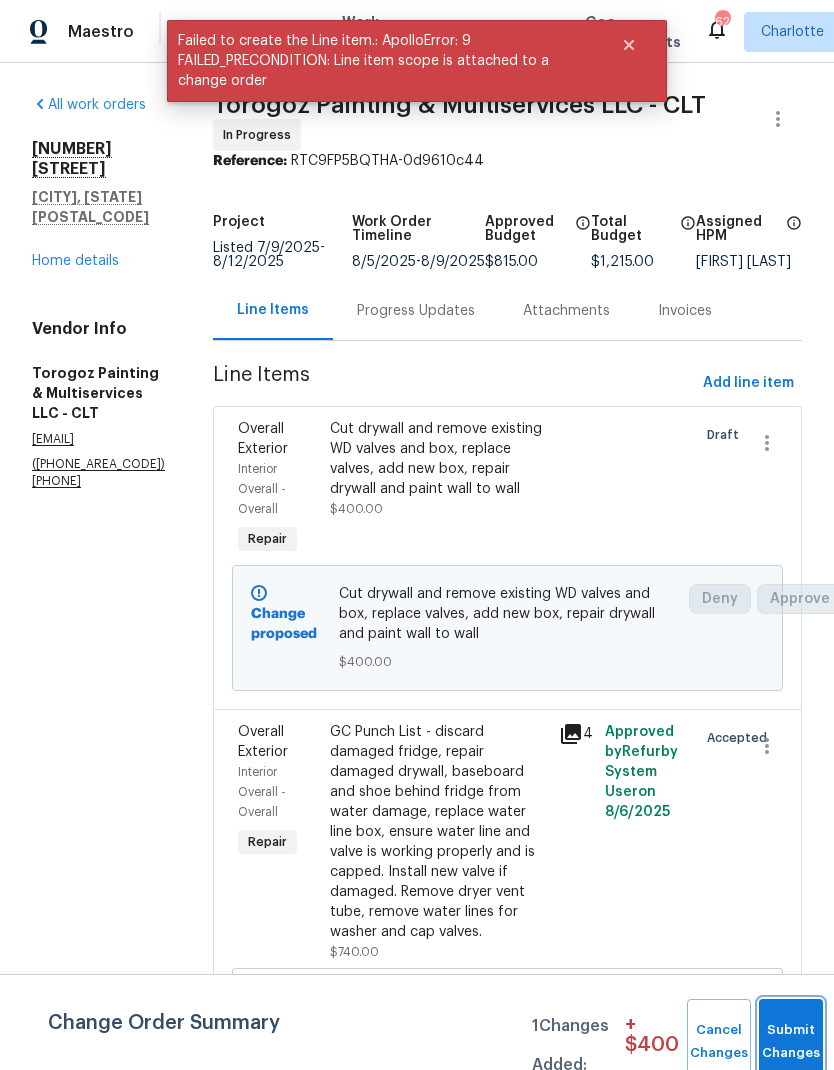 click on "Submit Changes" at bounding box center [791, 1042] 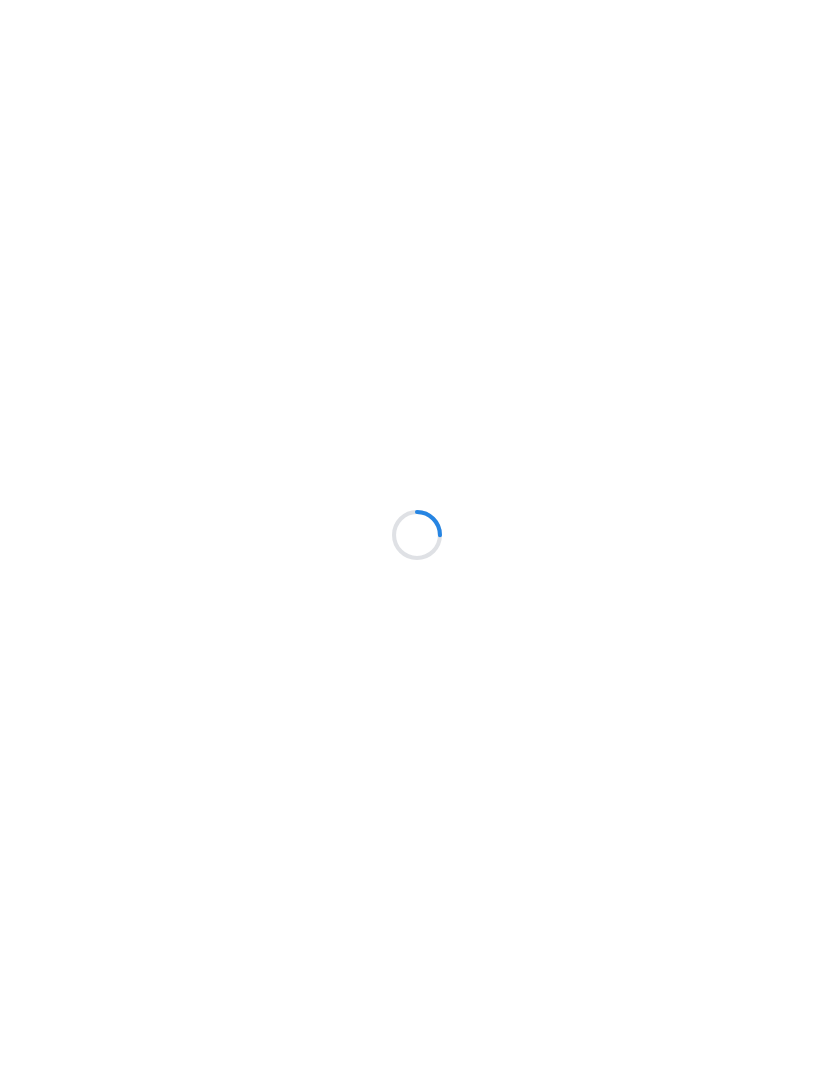 scroll, scrollTop: 0, scrollLeft: 0, axis: both 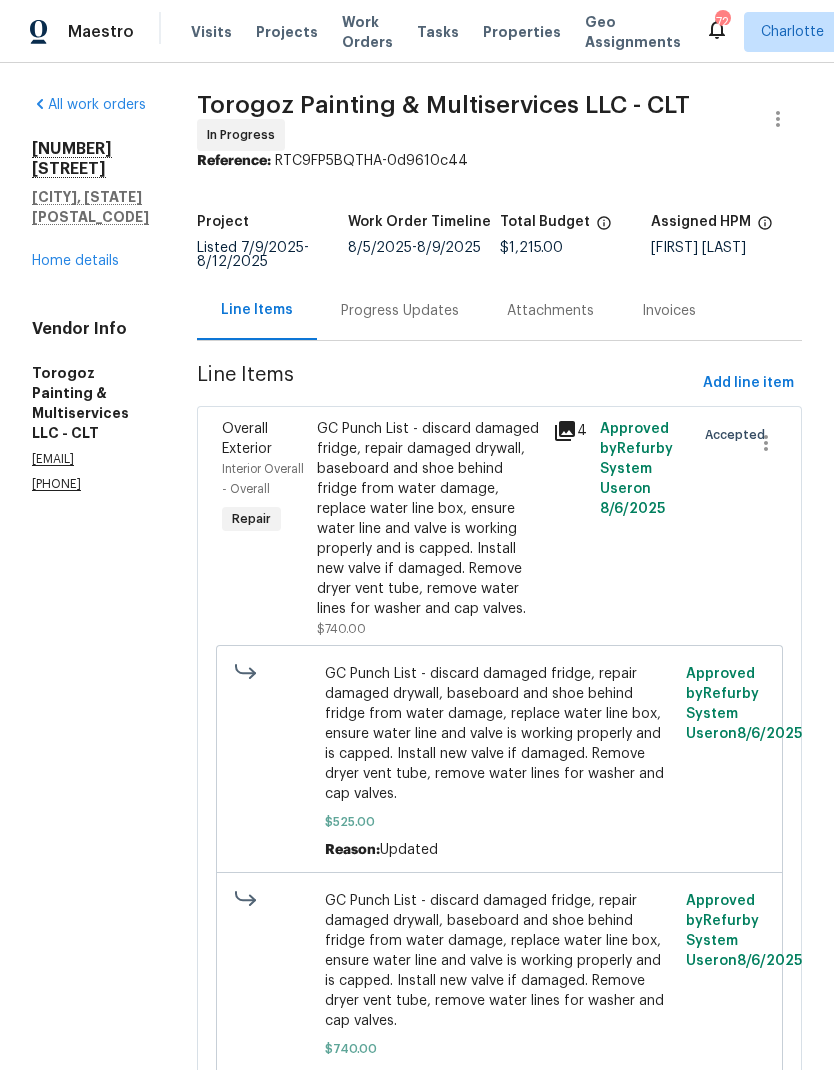 click on "Progress Updates" at bounding box center [400, 310] 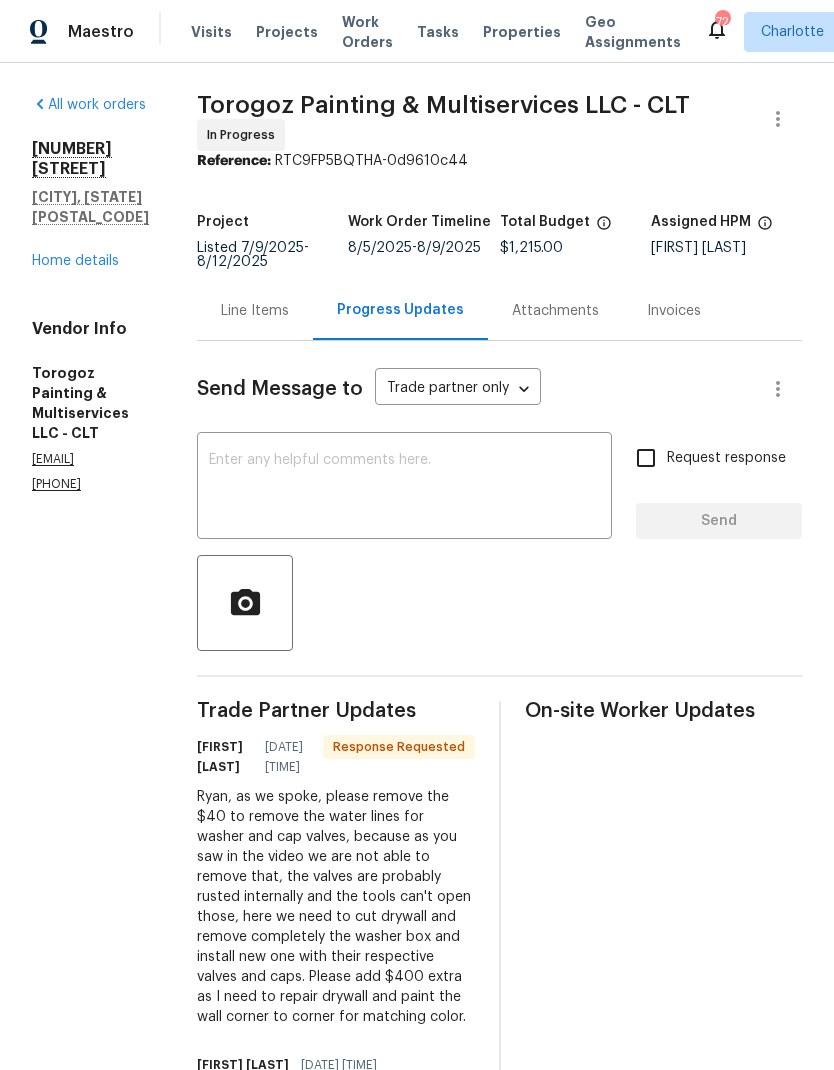 click at bounding box center (404, 488) 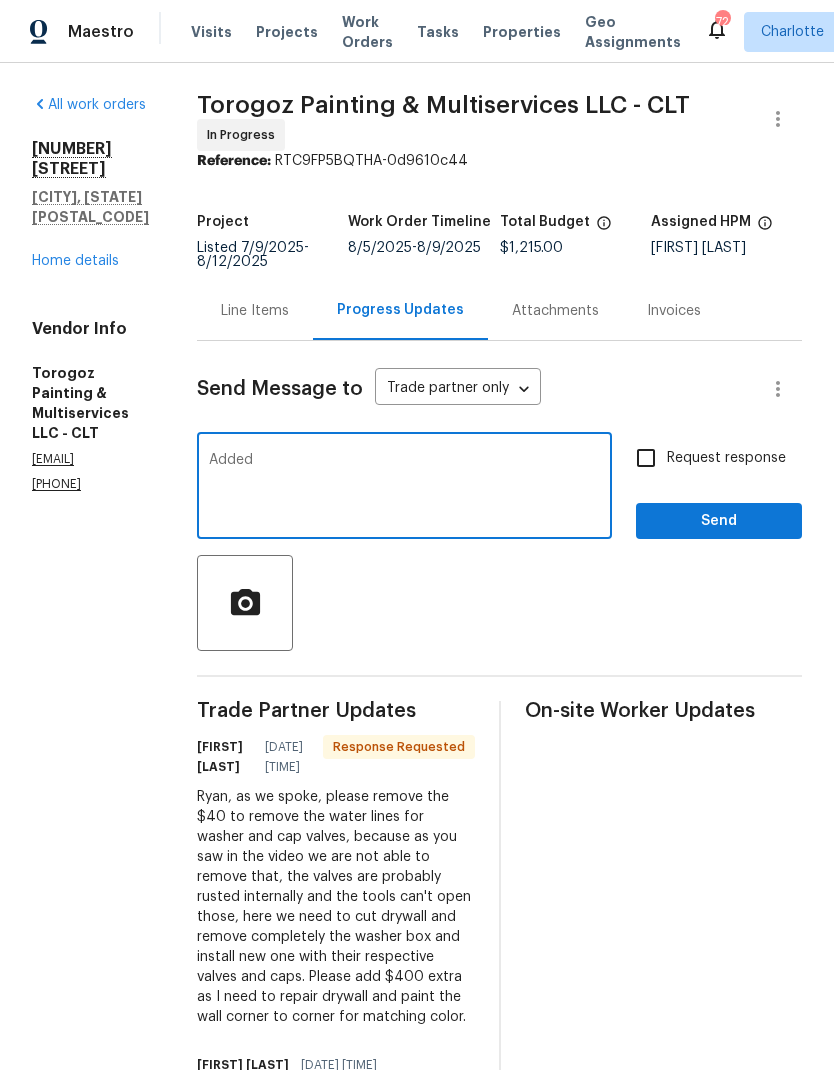 type on "Added" 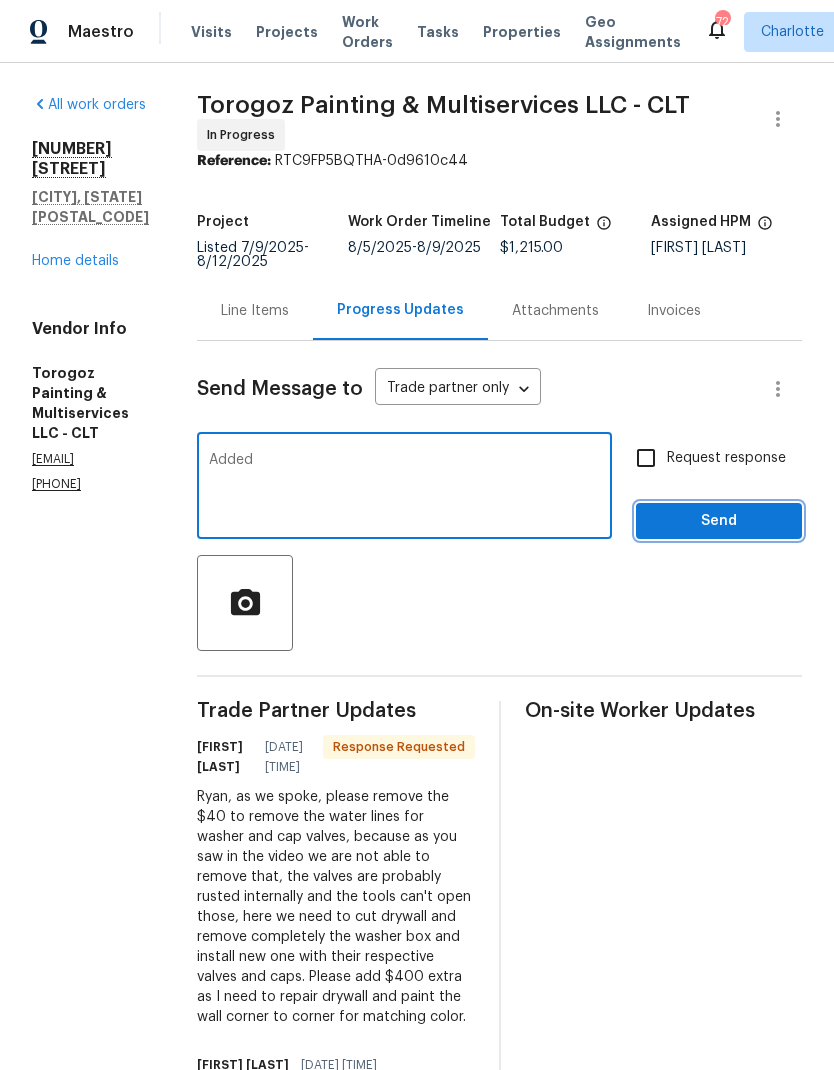 click on "Send" at bounding box center [719, 521] 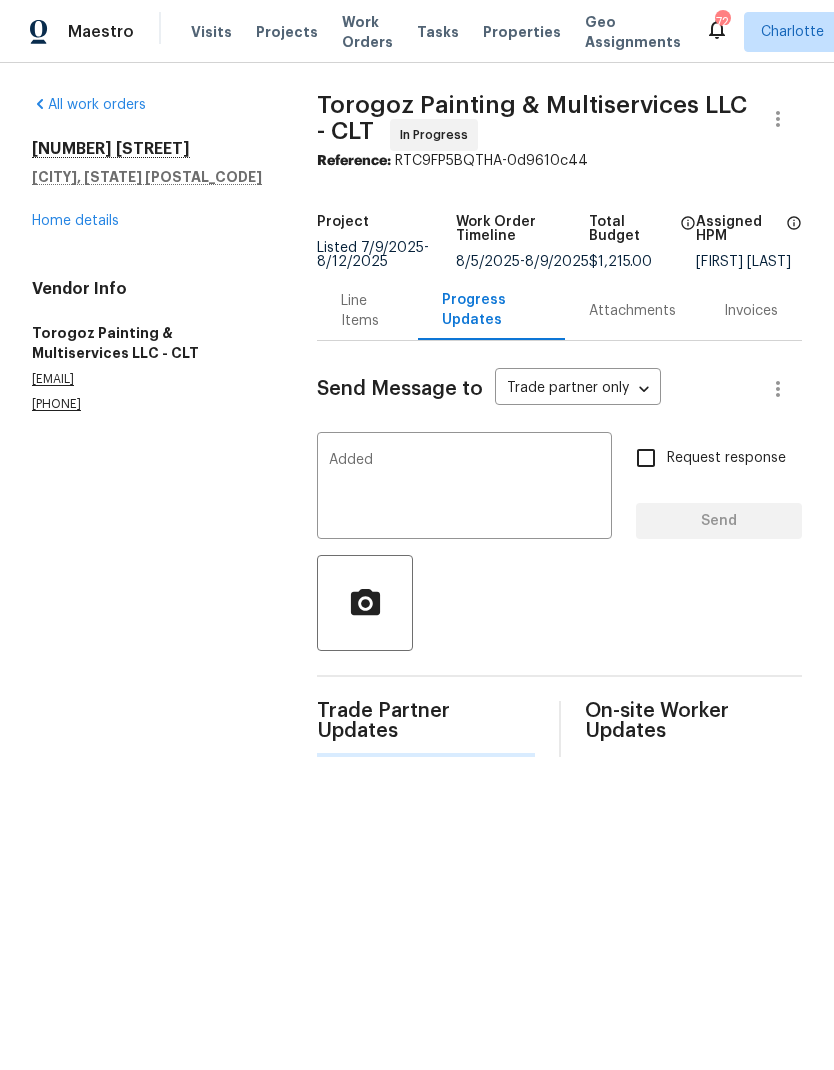 type 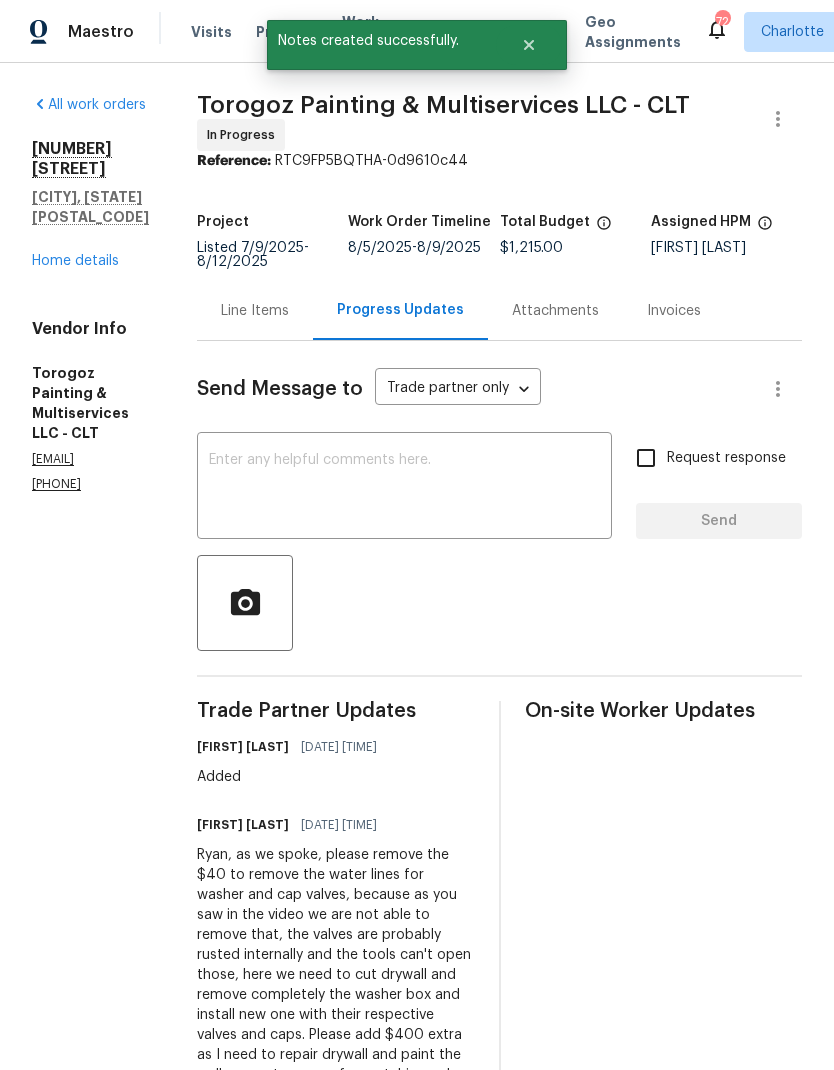 click on "Home details" at bounding box center [75, 261] 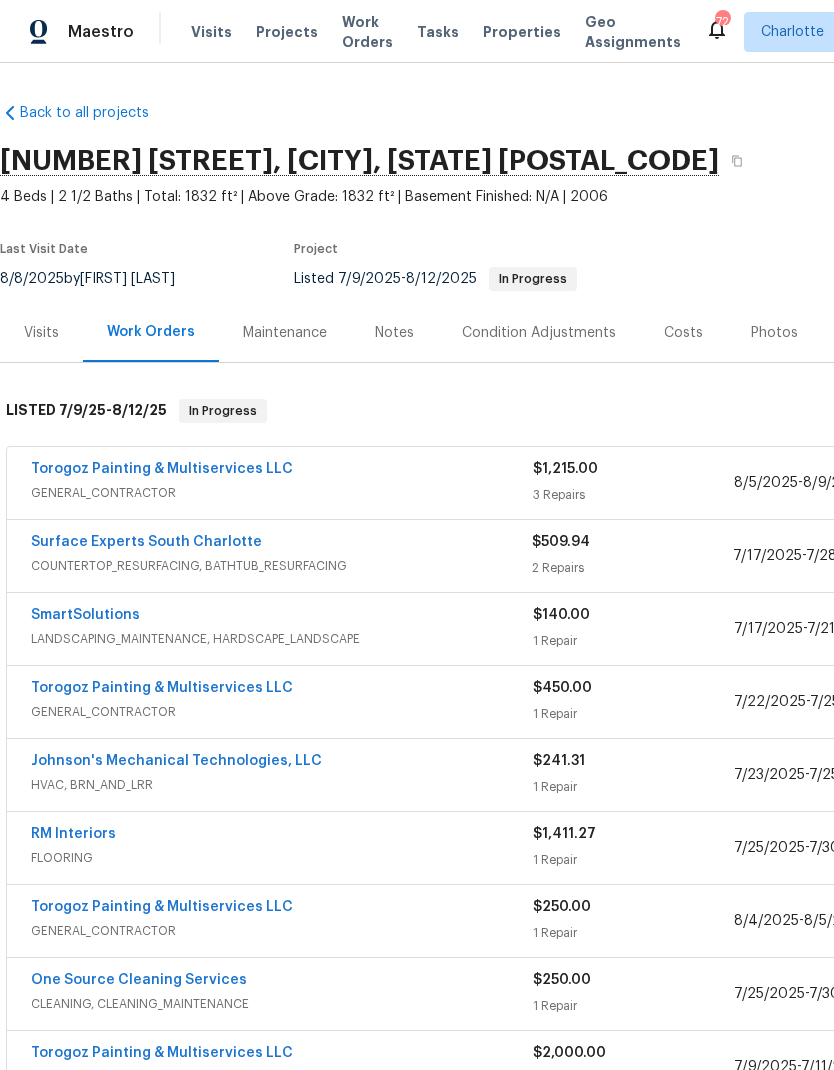 scroll, scrollTop: 0, scrollLeft: 0, axis: both 